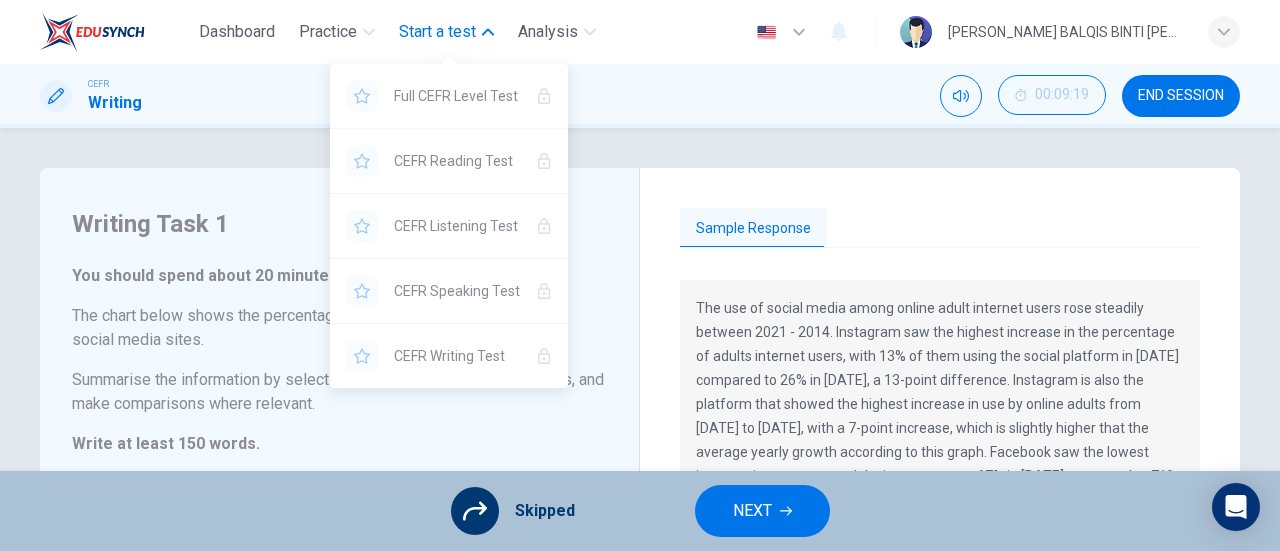 scroll, scrollTop: 0, scrollLeft: 0, axis: both 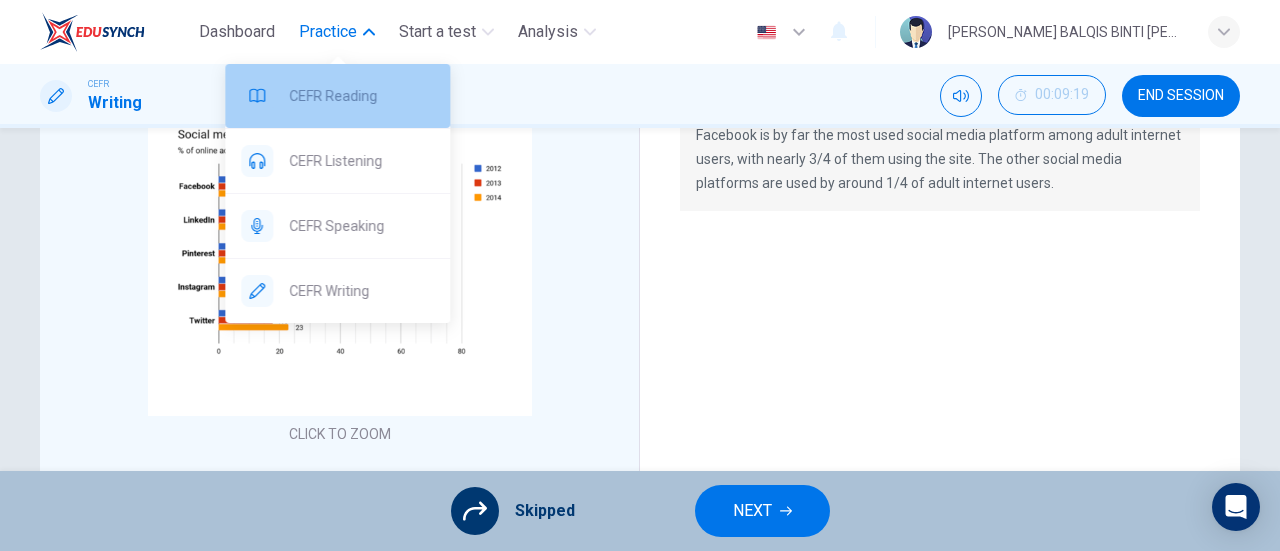 click on "CEFR Reading" at bounding box center [337, 96] 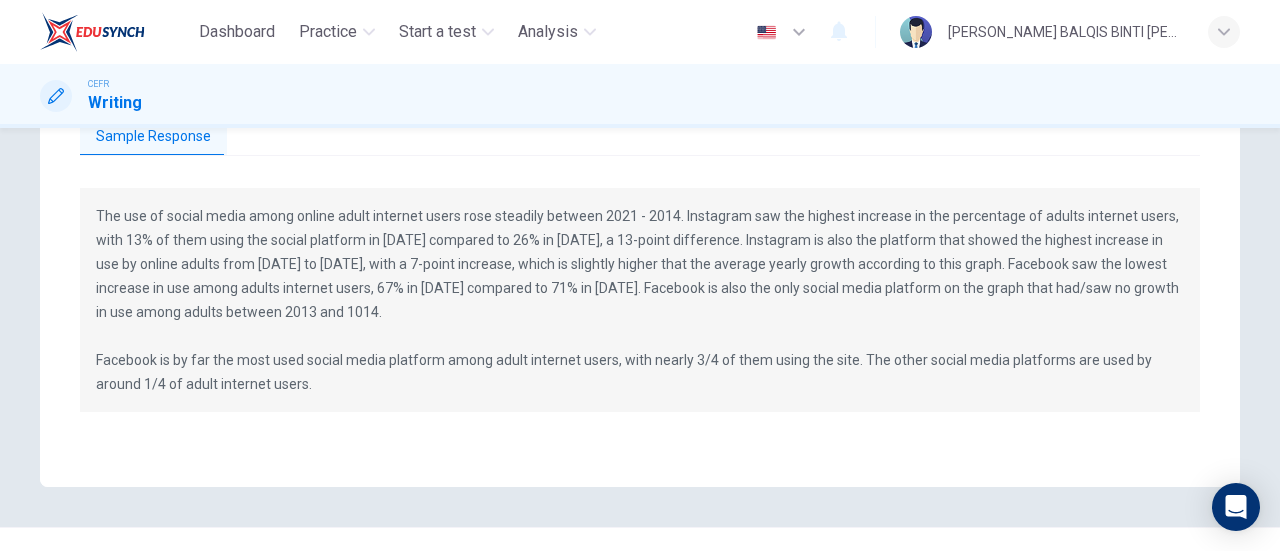 scroll, scrollTop: 442, scrollLeft: 0, axis: vertical 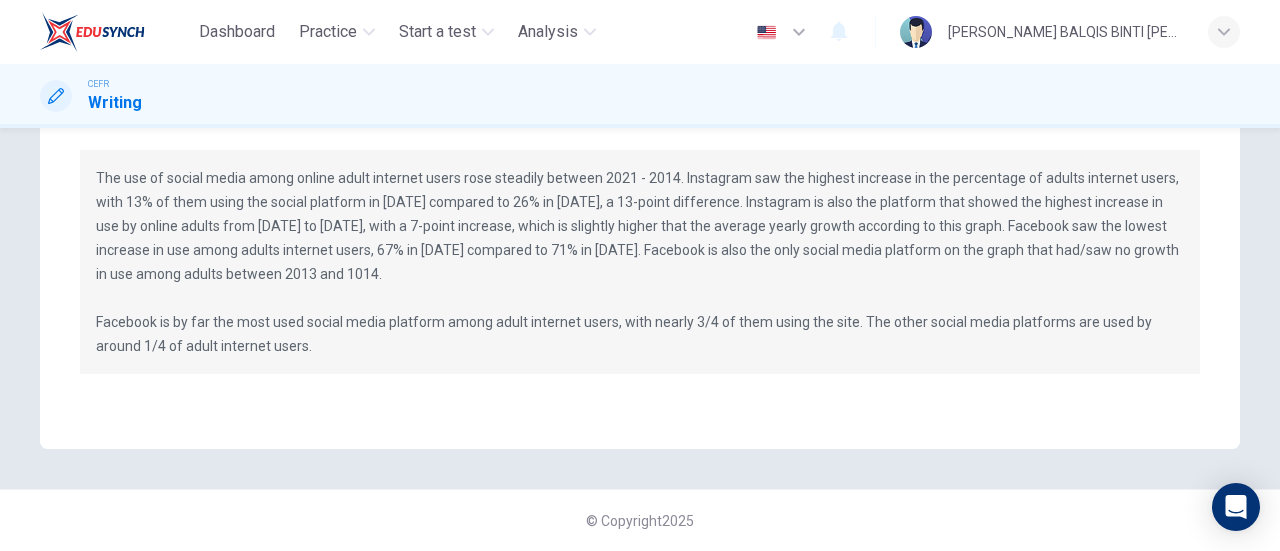click at bounding box center [92, 32] 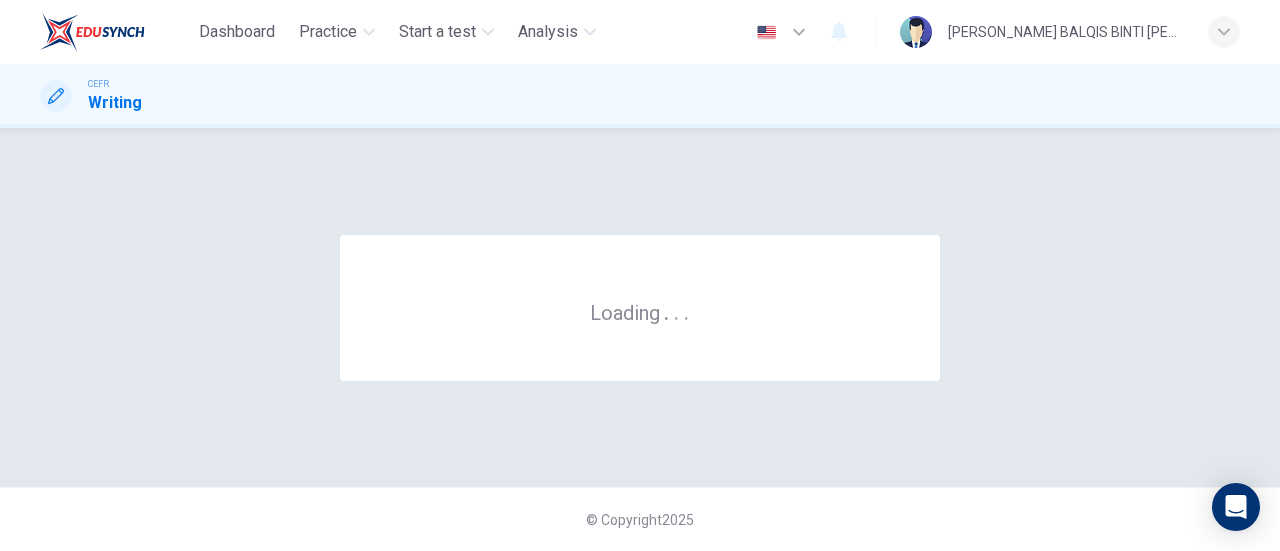 scroll, scrollTop: 0, scrollLeft: 0, axis: both 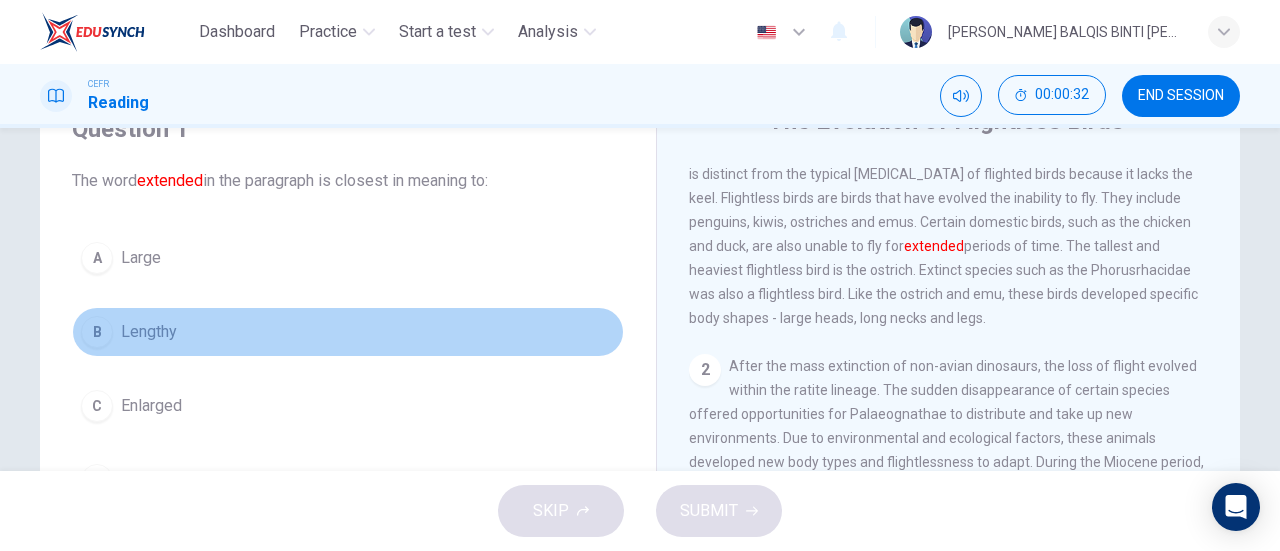click on "B" at bounding box center (97, 332) 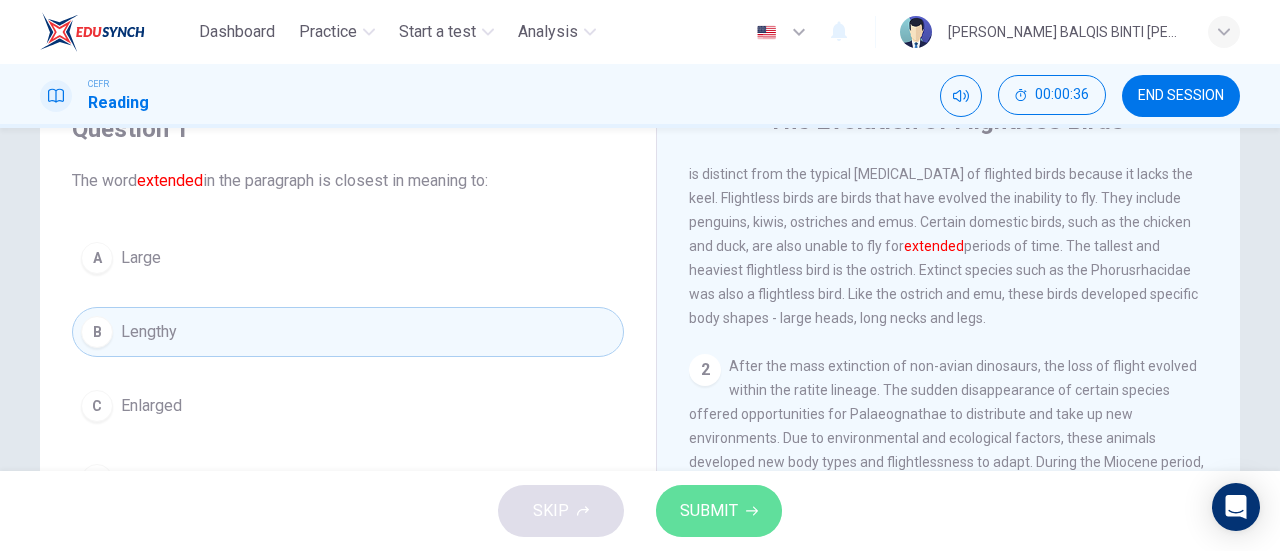 click on "SUBMIT" at bounding box center [709, 511] 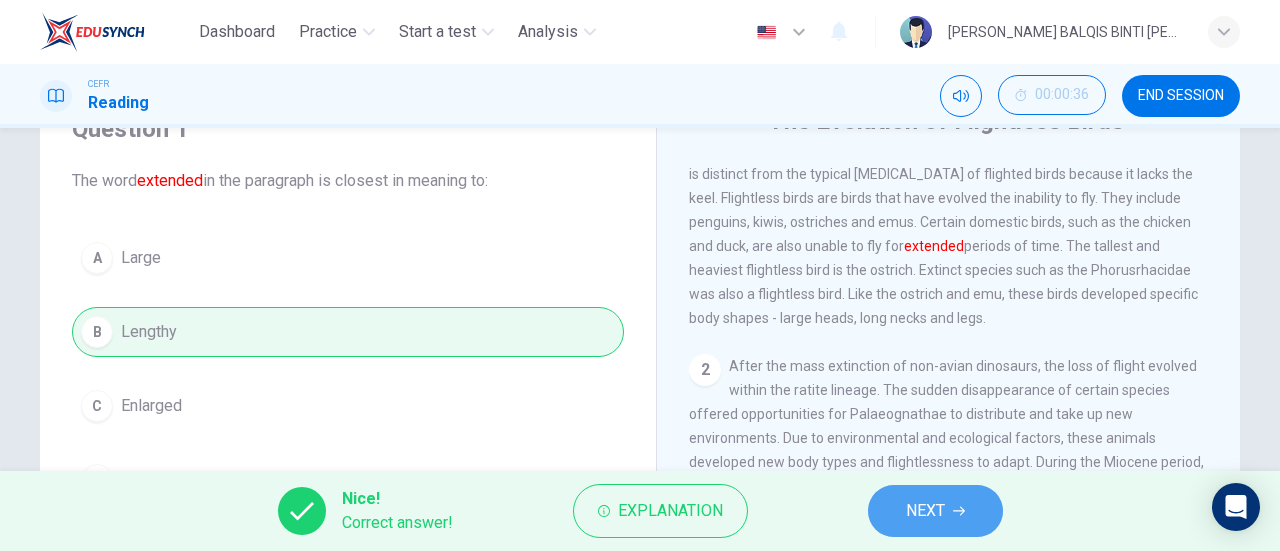 click on "NEXT" at bounding box center [925, 511] 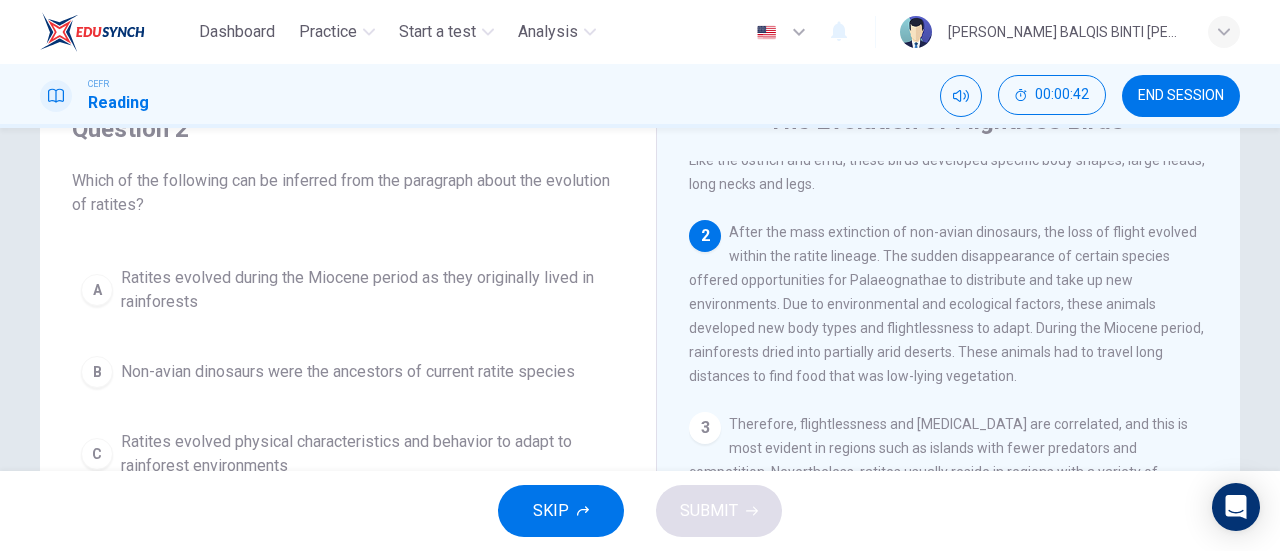 scroll, scrollTop: 182, scrollLeft: 0, axis: vertical 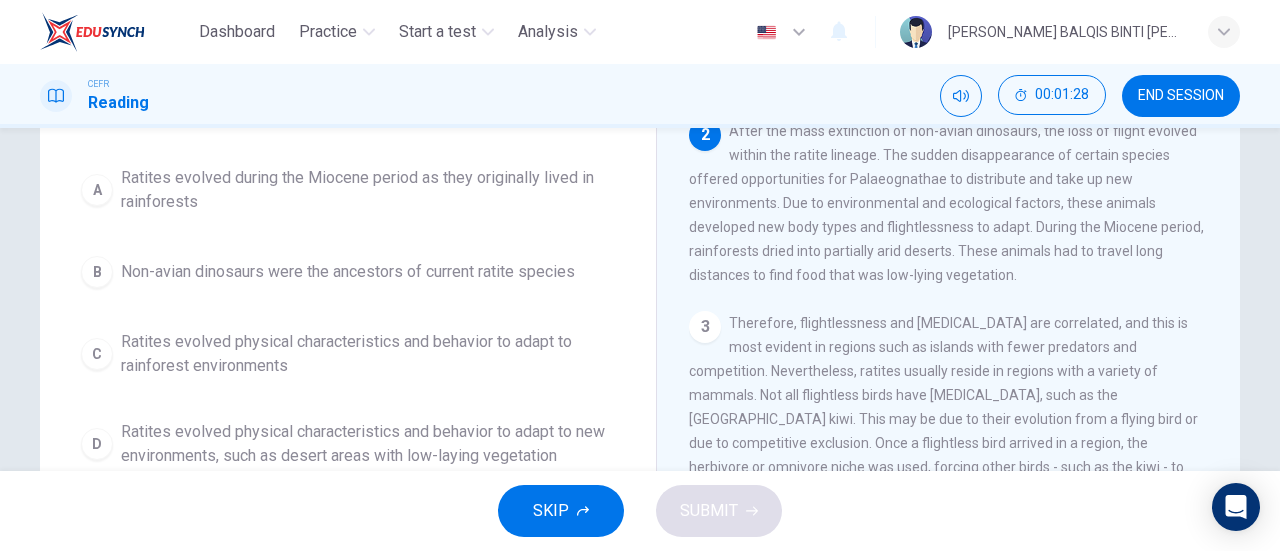 click on "C" at bounding box center (97, 354) 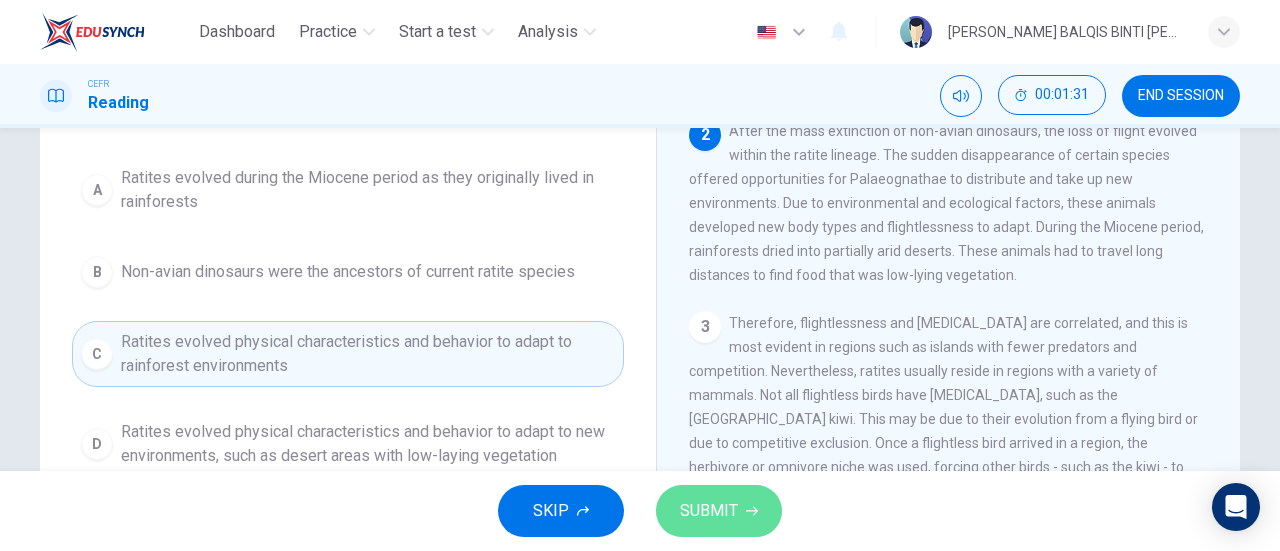 click 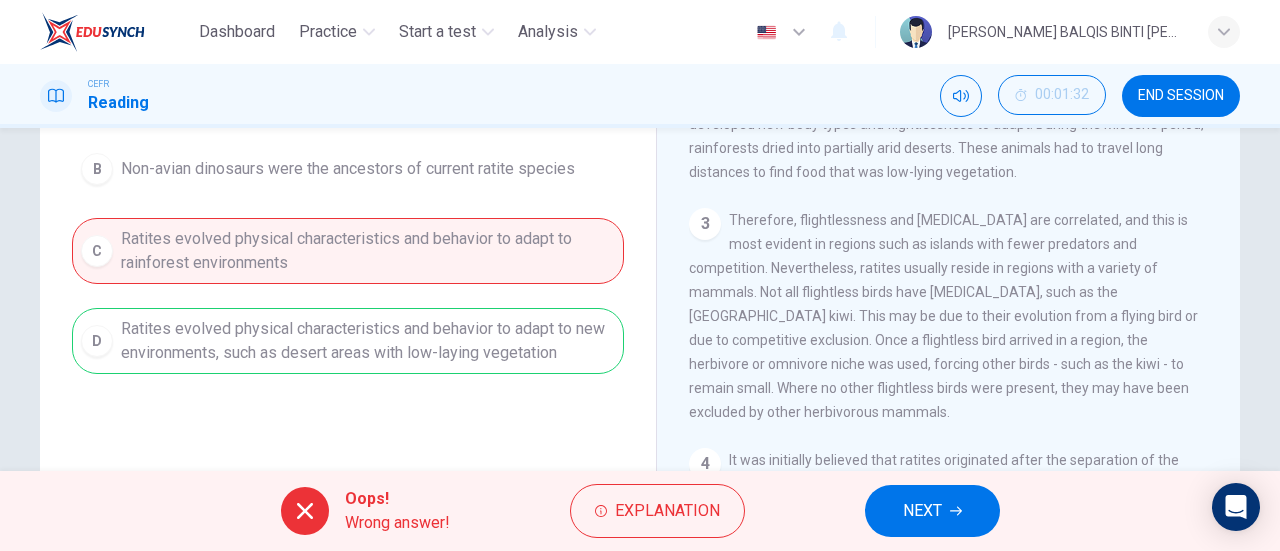 scroll, scrollTop: 299, scrollLeft: 0, axis: vertical 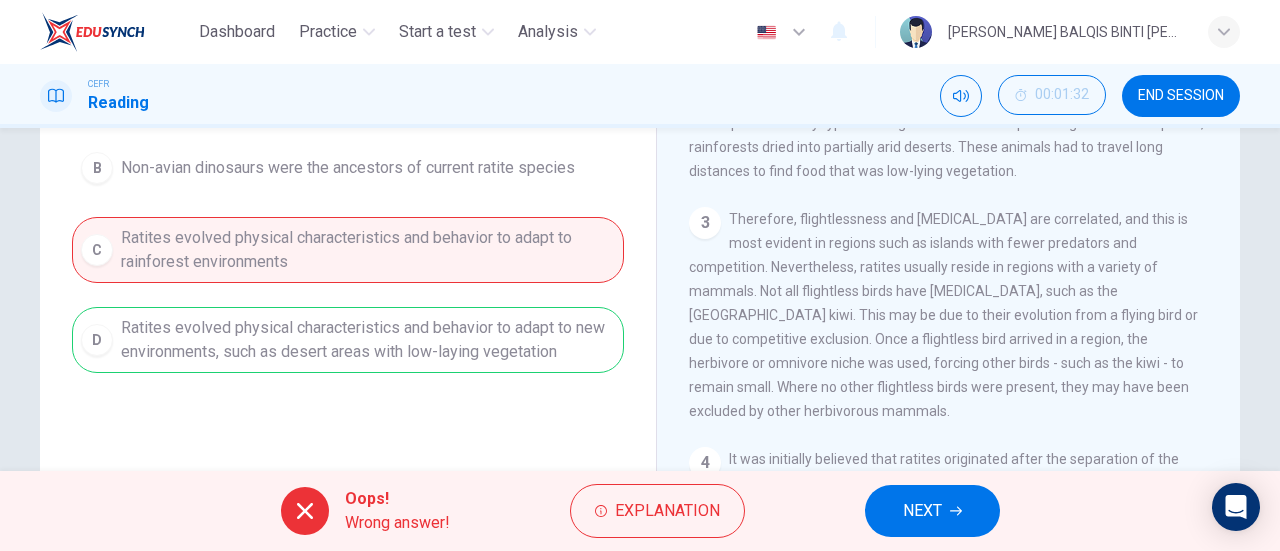 click on "A Ratites evolved during the Miocene period as they originally lived in rainforests B Non-avian dinosaurs were the ancestors of current ratite species C Ratites evolved physical characteristics and behavior to adapt to rainforest environments D Ratites evolved physical characteristics and behavior to adapt to new environments, such as desert areas with low-laying vegetation" at bounding box center [348, 213] 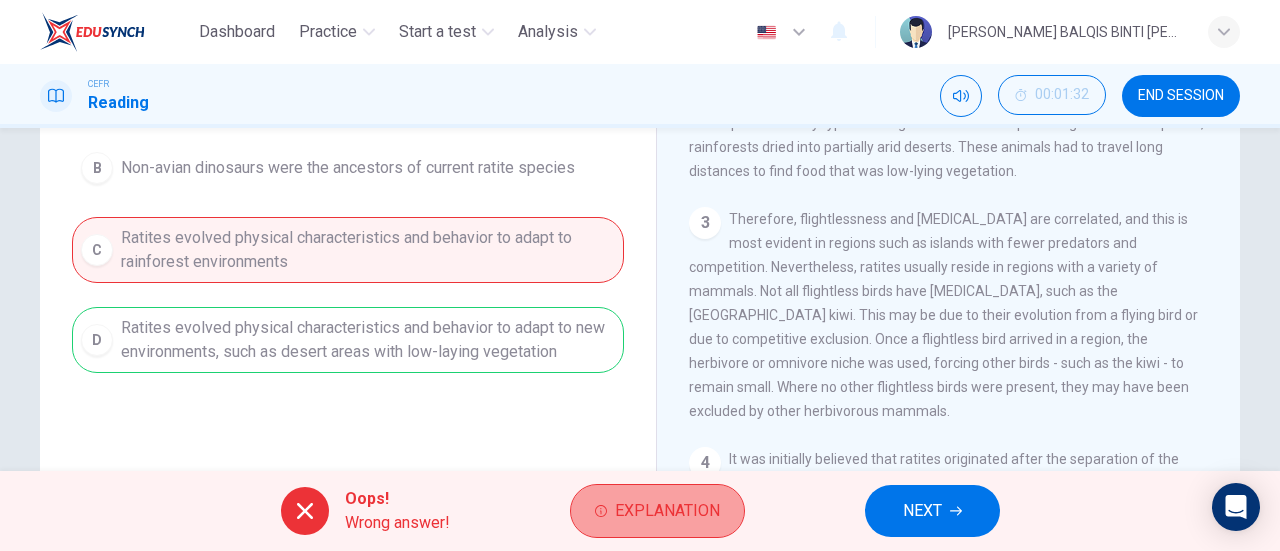 click on "Explanation" at bounding box center [667, 511] 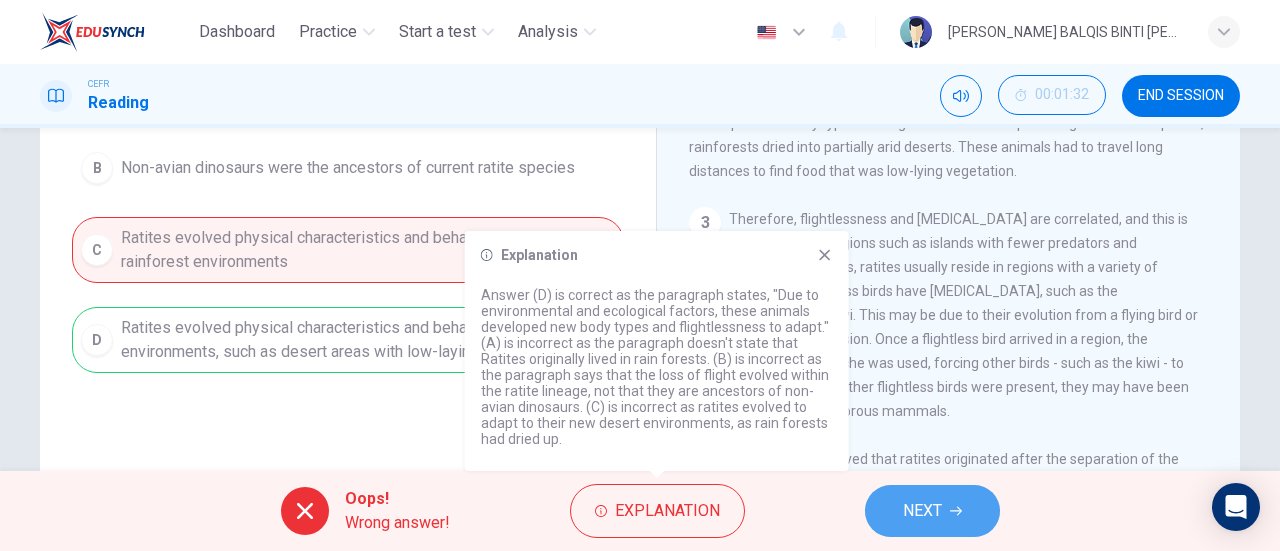 click on "NEXT" at bounding box center (922, 511) 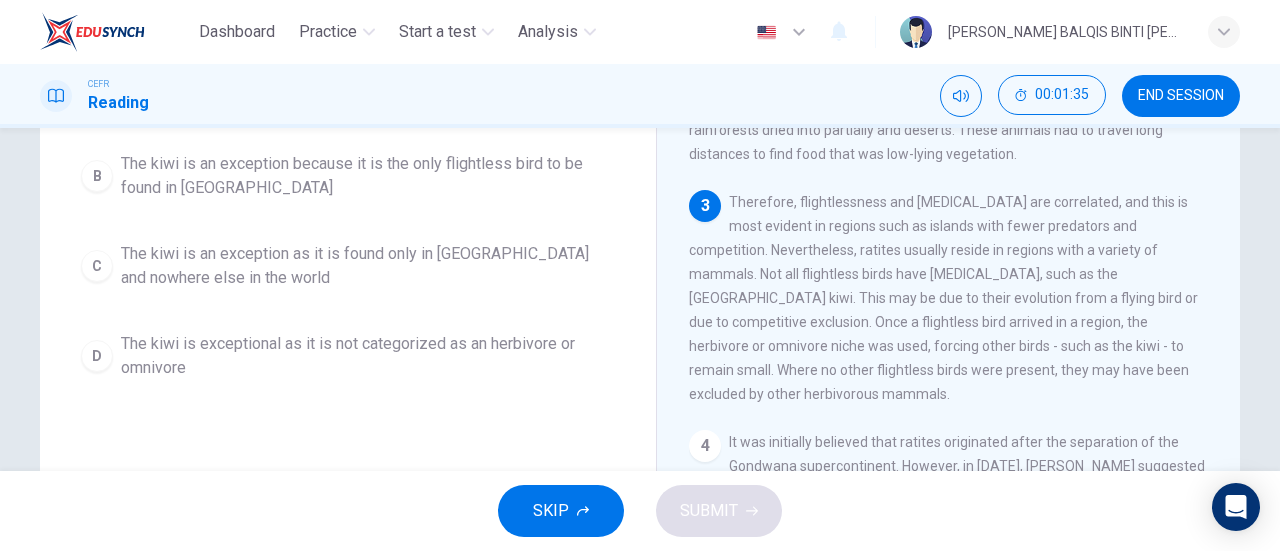 scroll, scrollTop: 224, scrollLeft: 0, axis: vertical 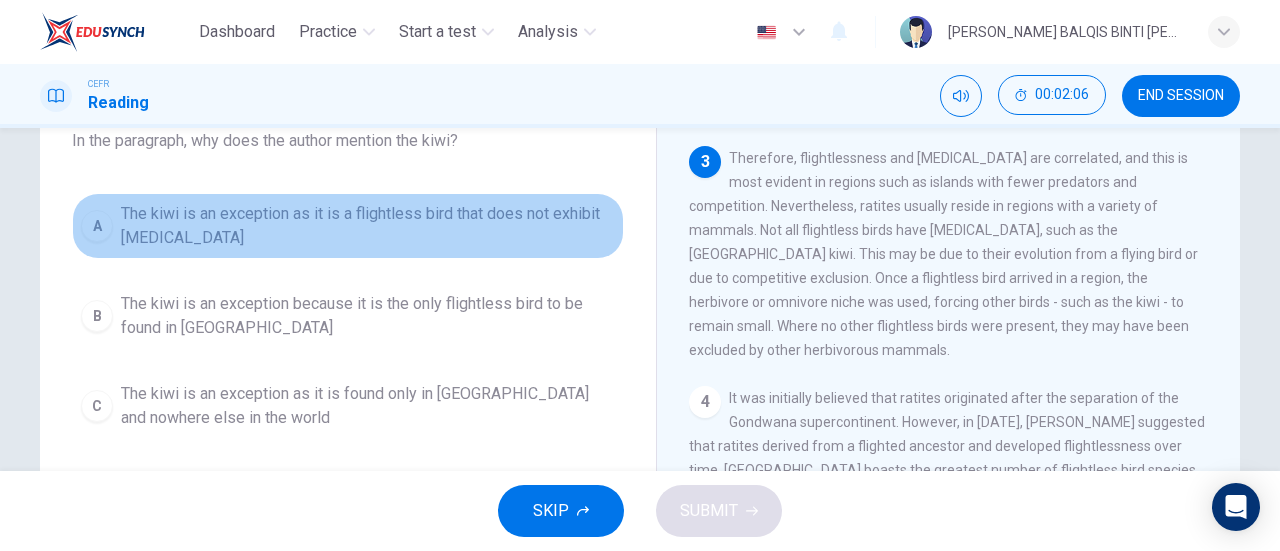 click on "A" at bounding box center [97, 226] 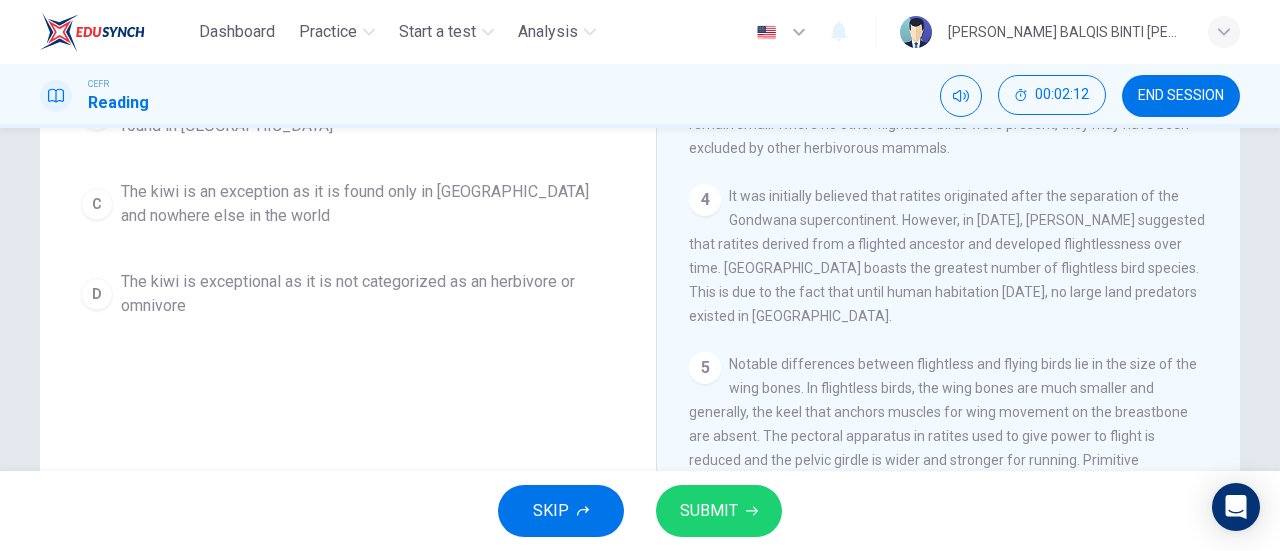 scroll, scrollTop: 338, scrollLeft: 0, axis: vertical 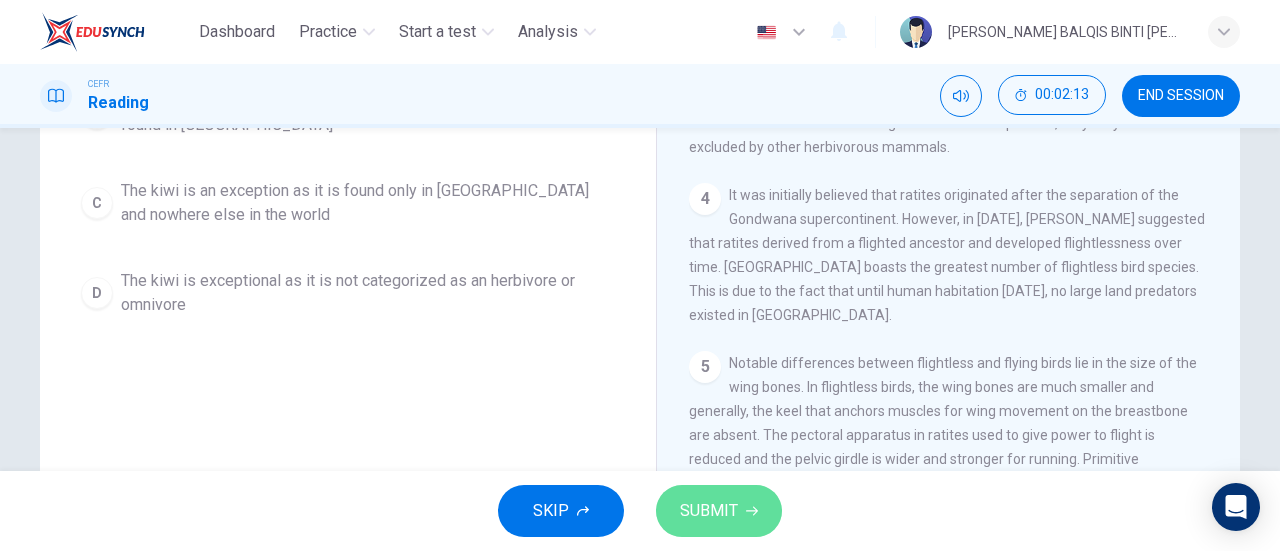 click on "SUBMIT" at bounding box center [709, 511] 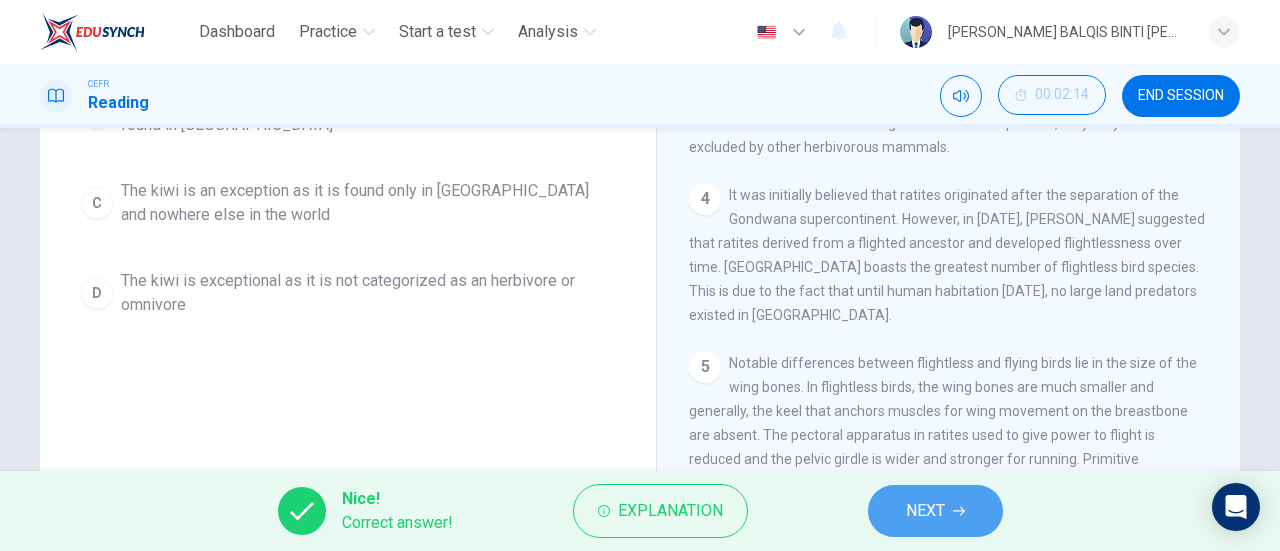 click on "NEXT" at bounding box center [935, 511] 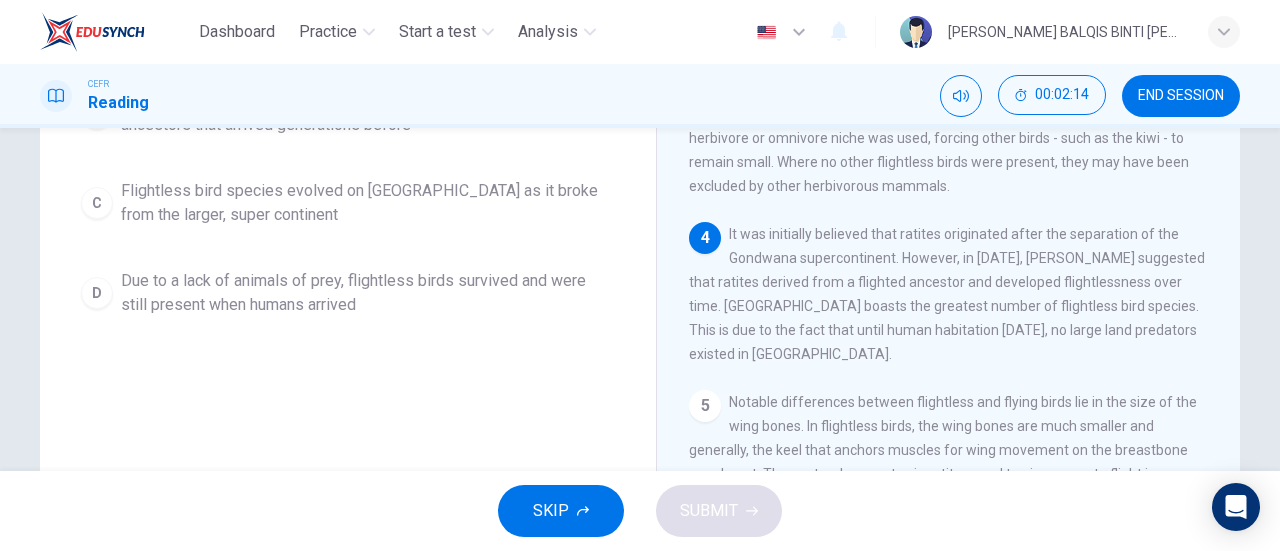 scroll, scrollTop: 333, scrollLeft: 0, axis: vertical 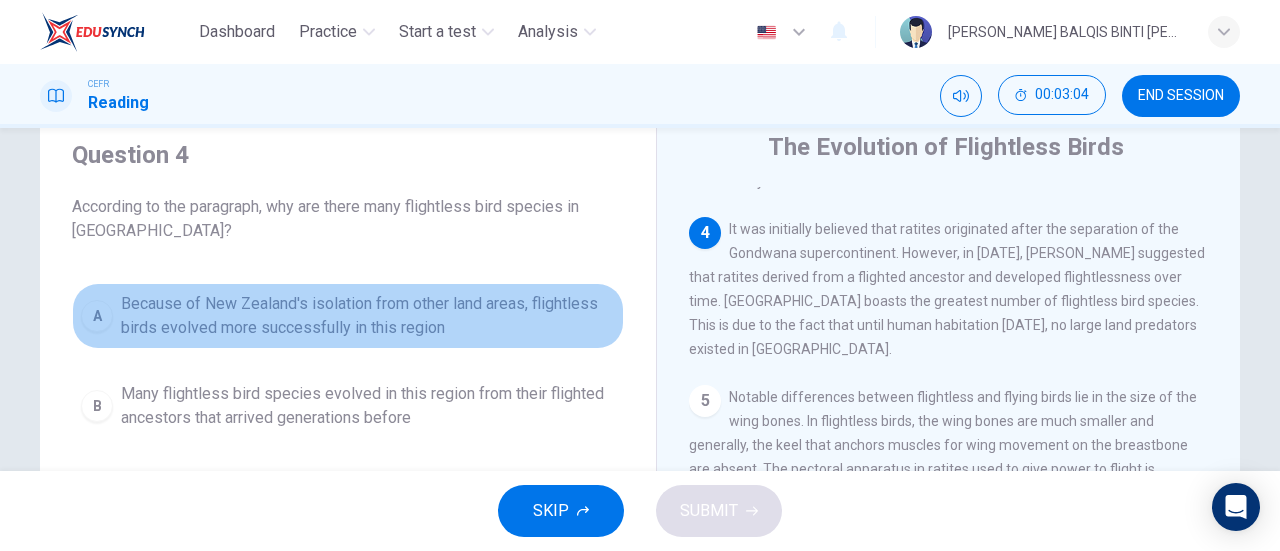 click on "A" at bounding box center (97, 316) 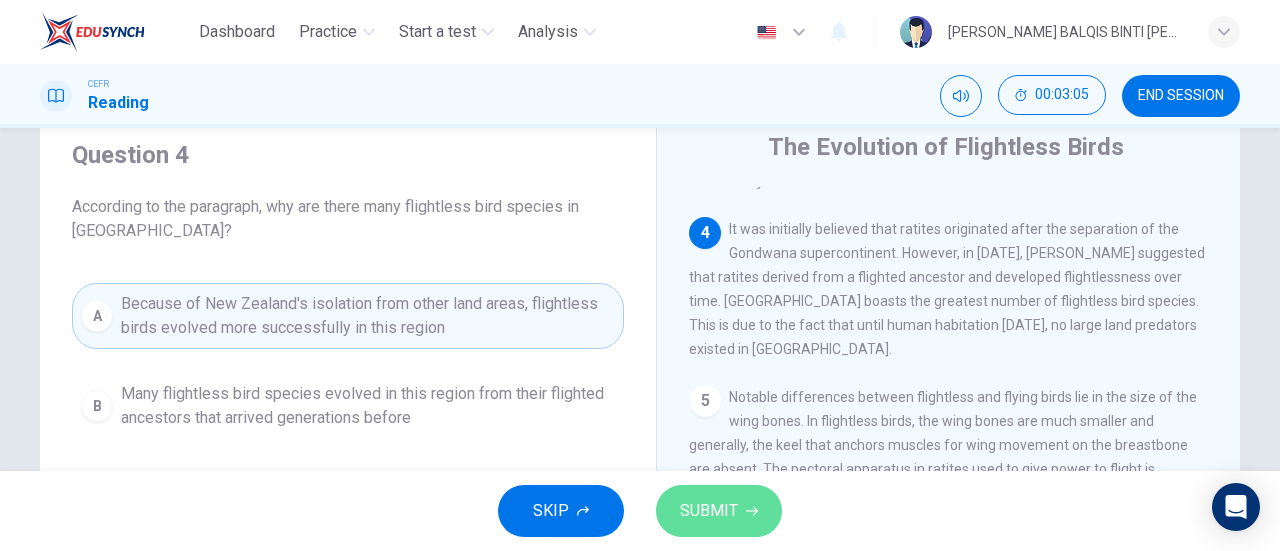 click on "SUBMIT" at bounding box center [709, 511] 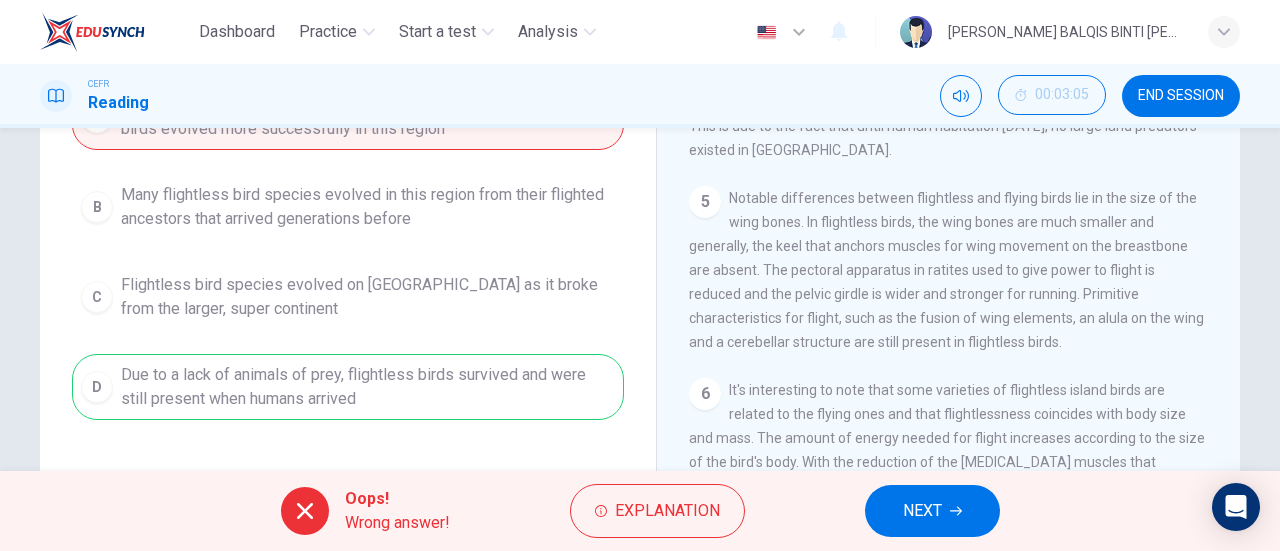 scroll, scrollTop: 292, scrollLeft: 0, axis: vertical 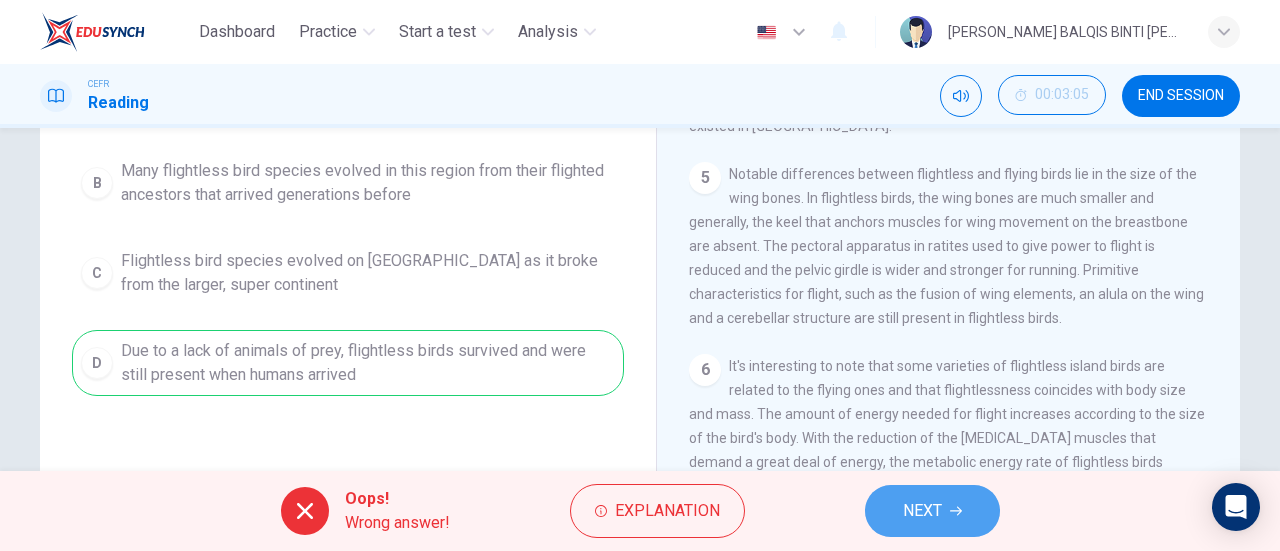 click on "NEXT" at bounding box center [922, 511] 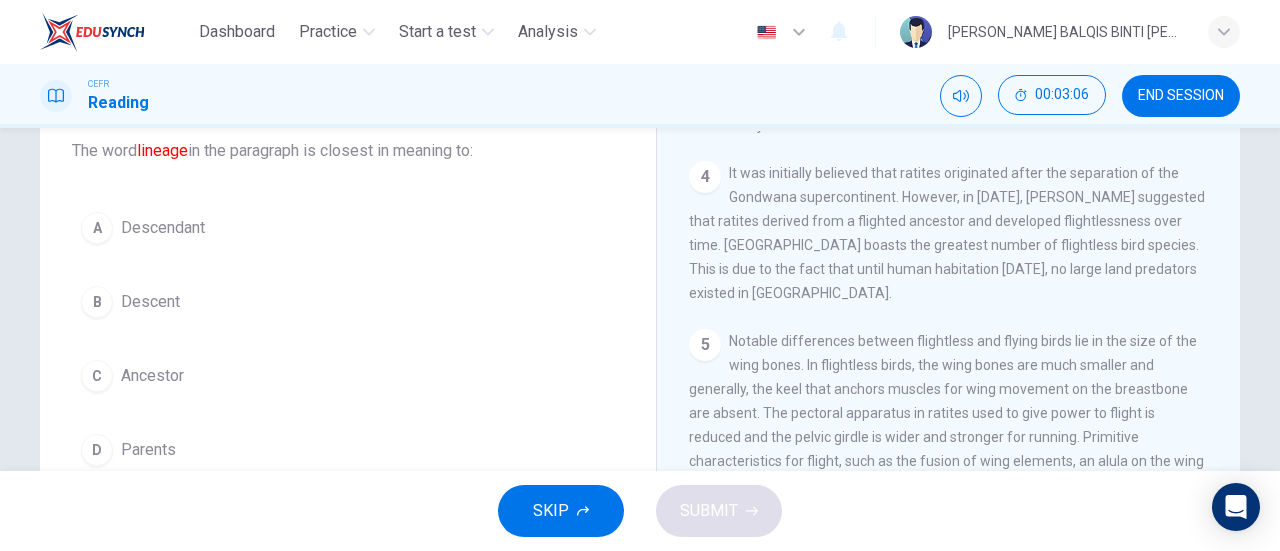scroll, scrollTop: 121, scrollLeft: 0, axis: vertical 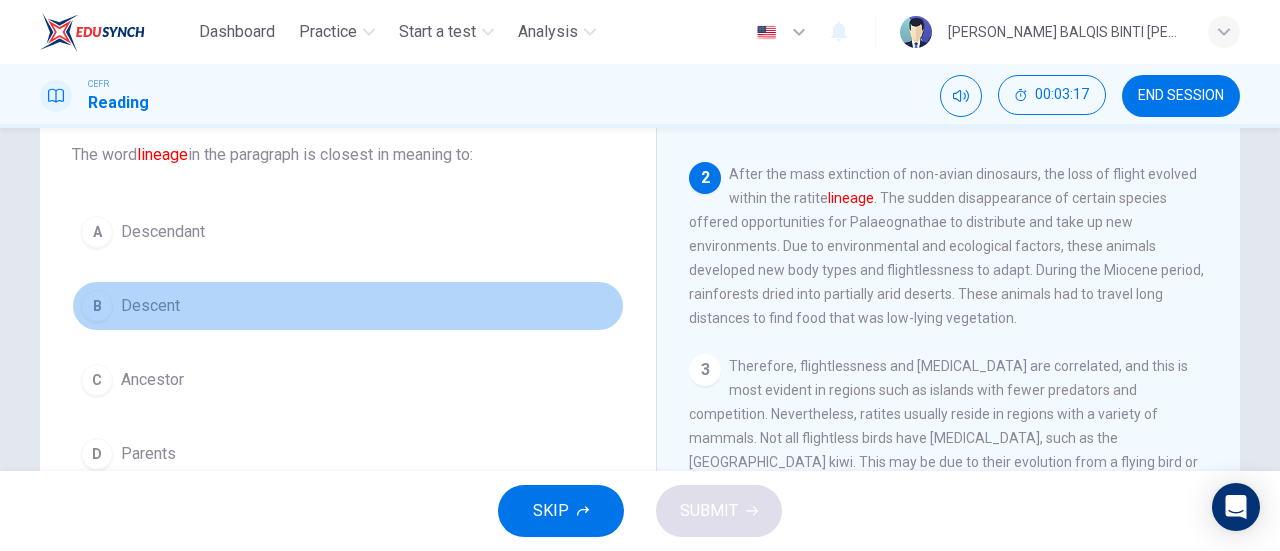 click on "B" at bounding box center (97, 306) 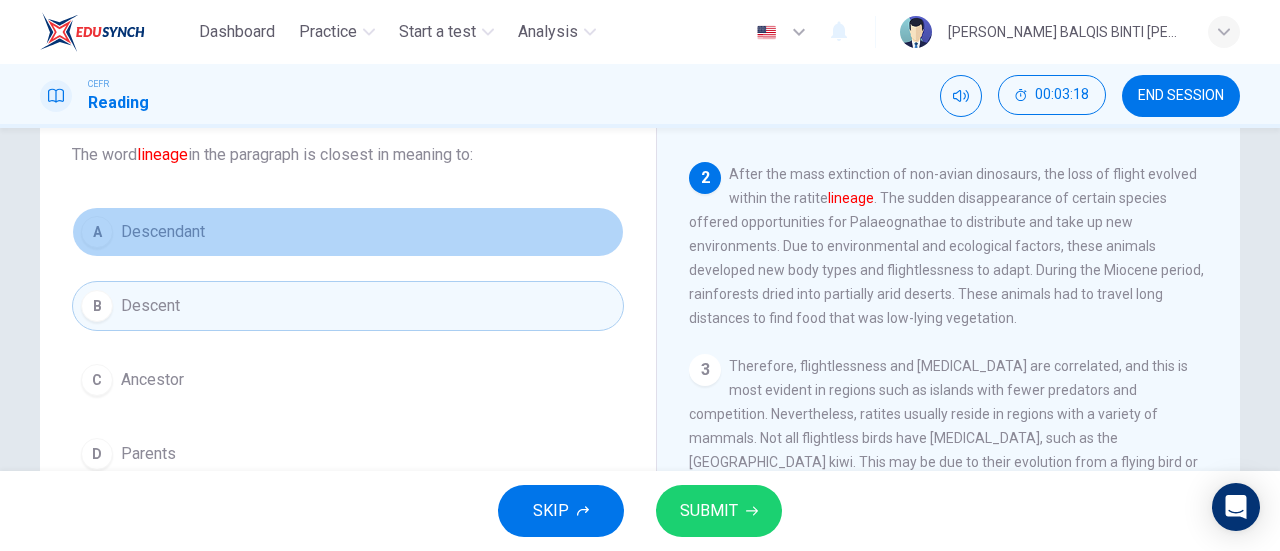 click on "A" at bounding box center (97, 232) 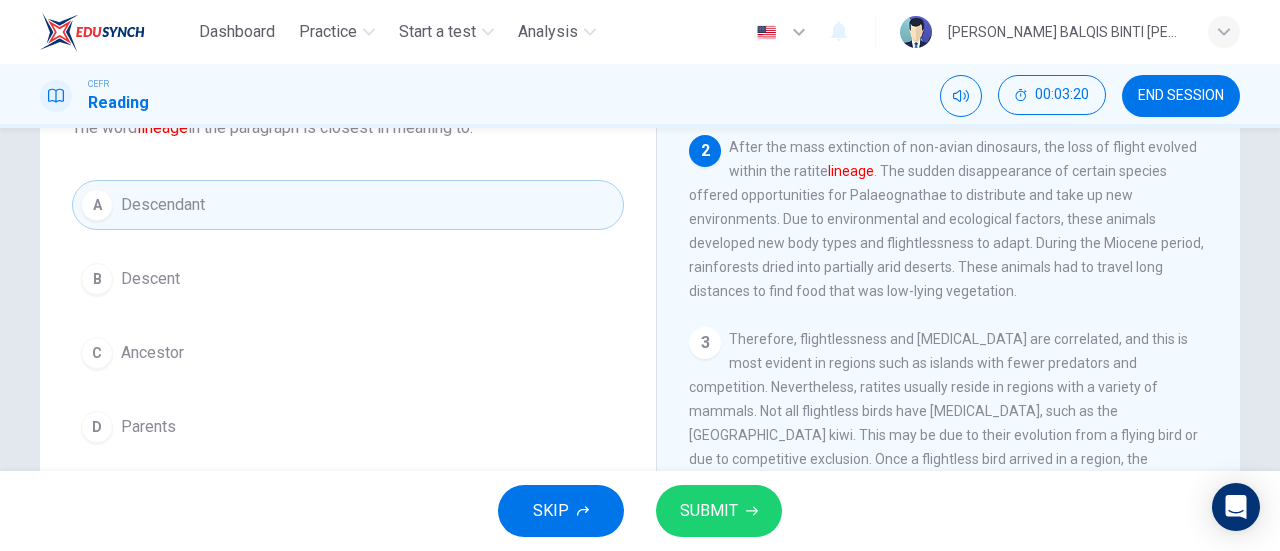 scroll, scrollTop: 150, scrollLeft: 0, axis: vertical 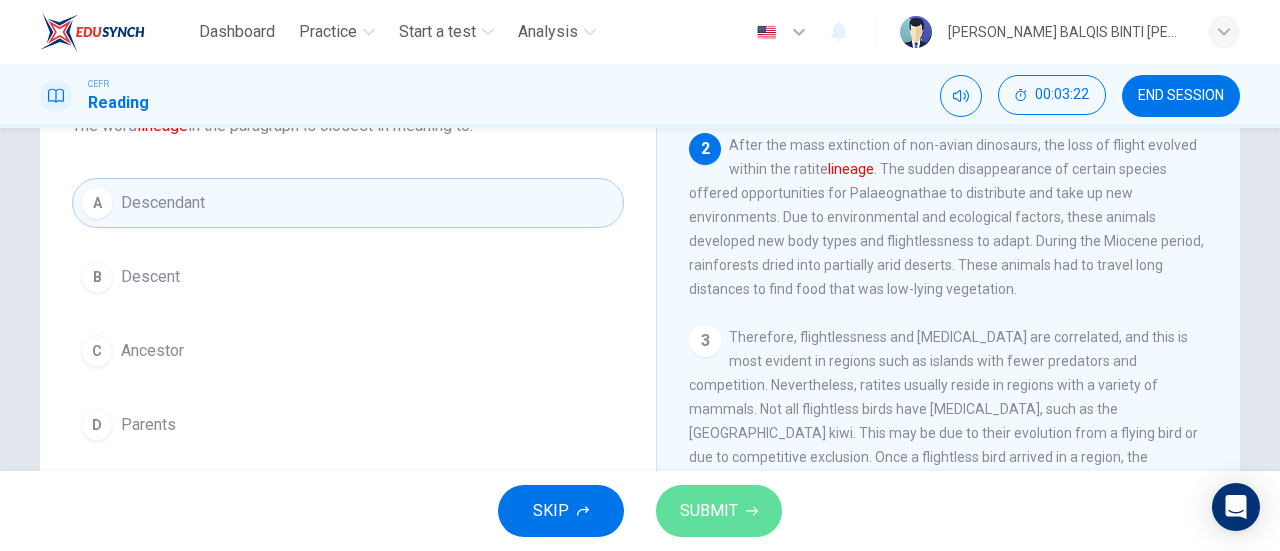 click on "SUBMIT" at bounding box center (719, 511) 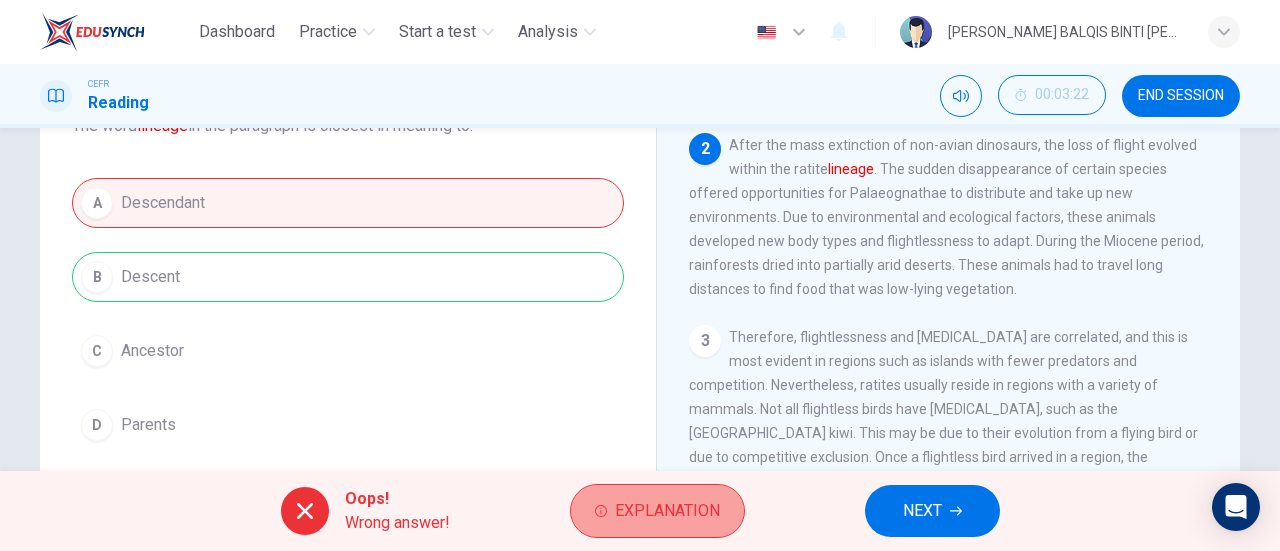 click on "Explanation" at bounding box center [667, 511] 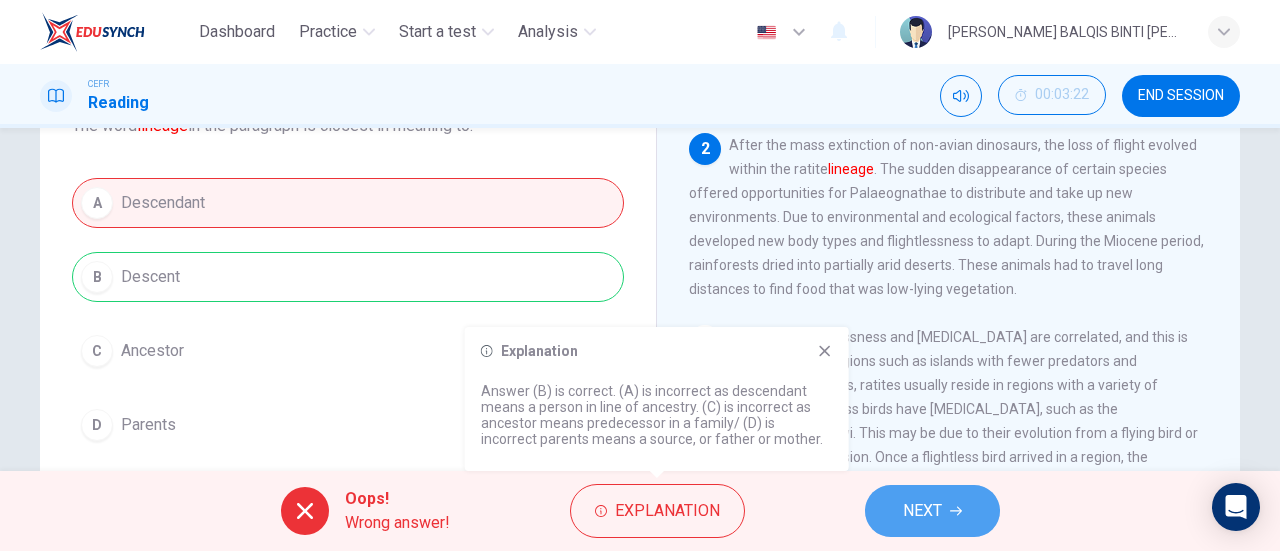 click on "NEXT" at bounding box center [922, 511] 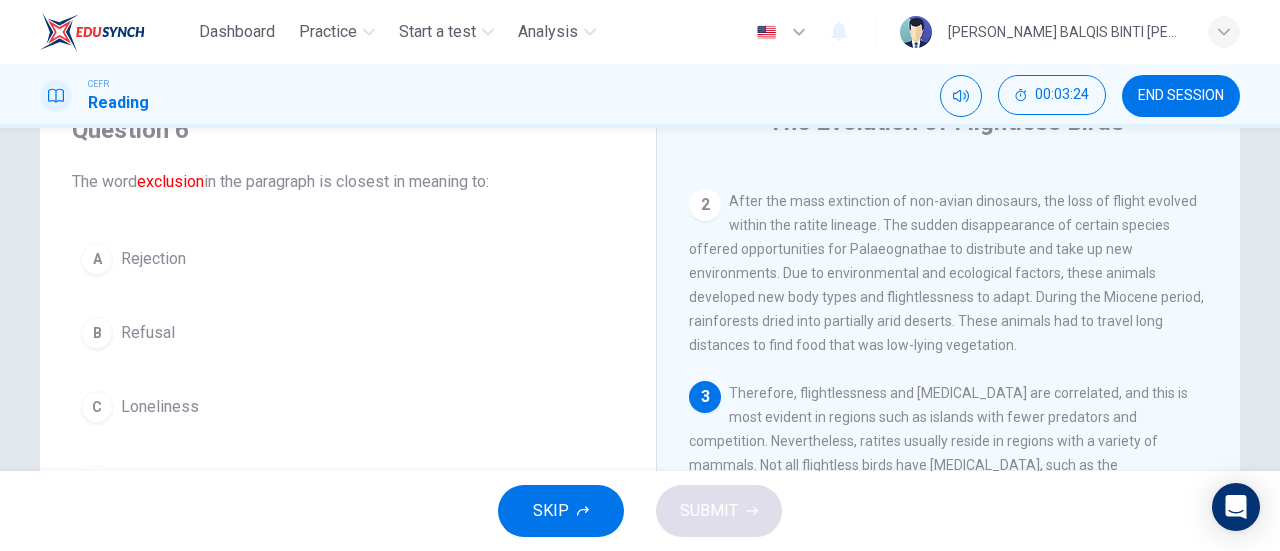 scroll, scrollTop: 98, scrollLeft: 0, axis: vertical 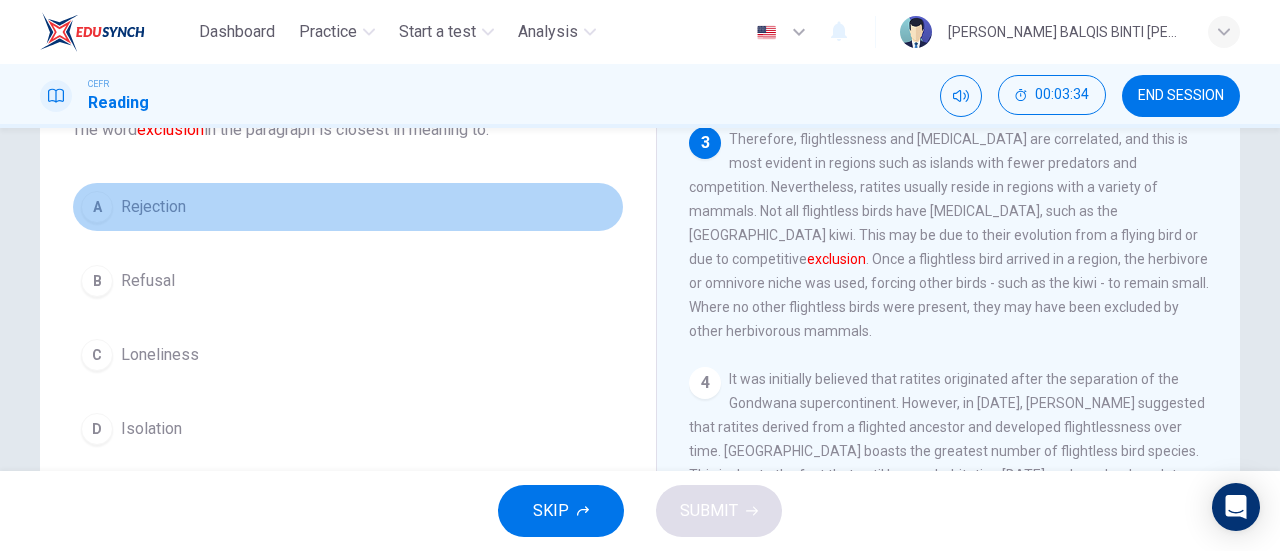 click on "A" at bounding box center (97, 207) 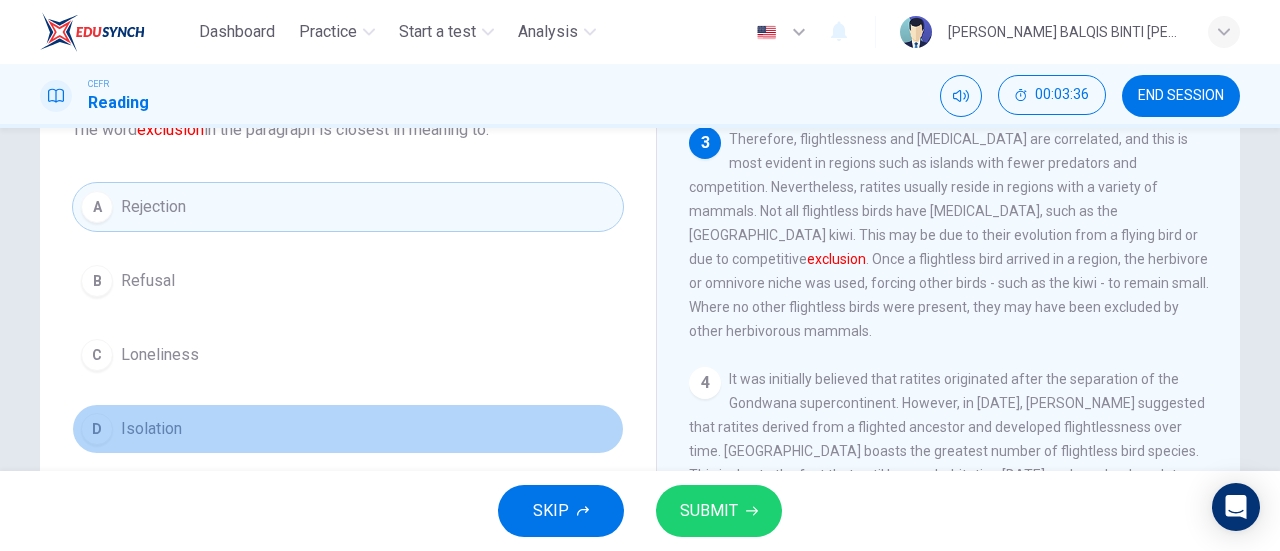 click on "D" at bounding box center [97, 429] 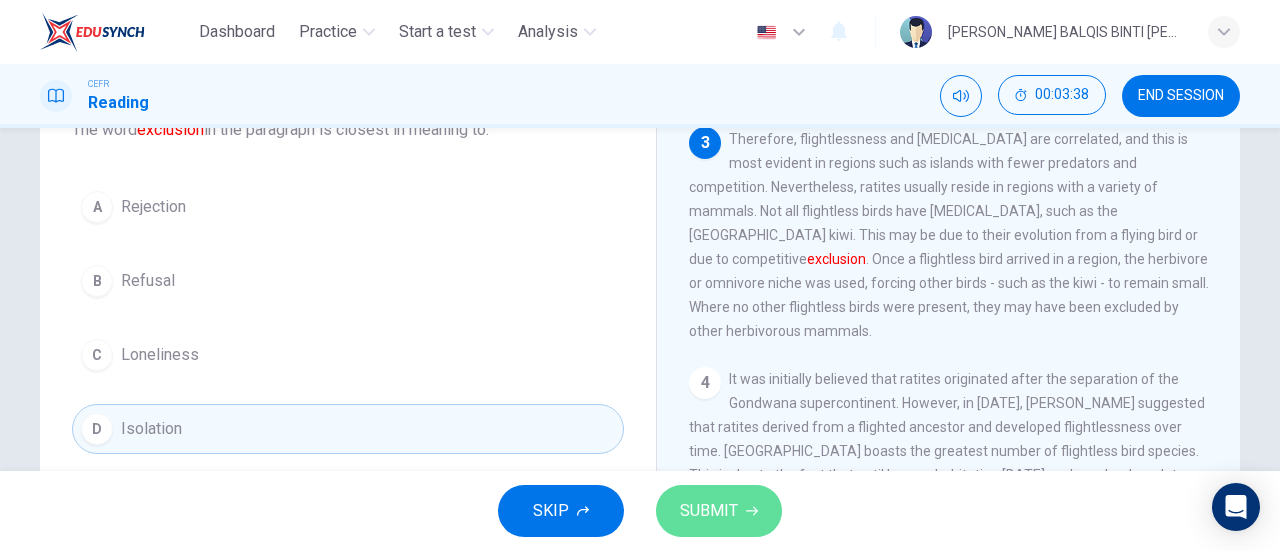 click on "SUBMIT" at bounding box center (719, 511) 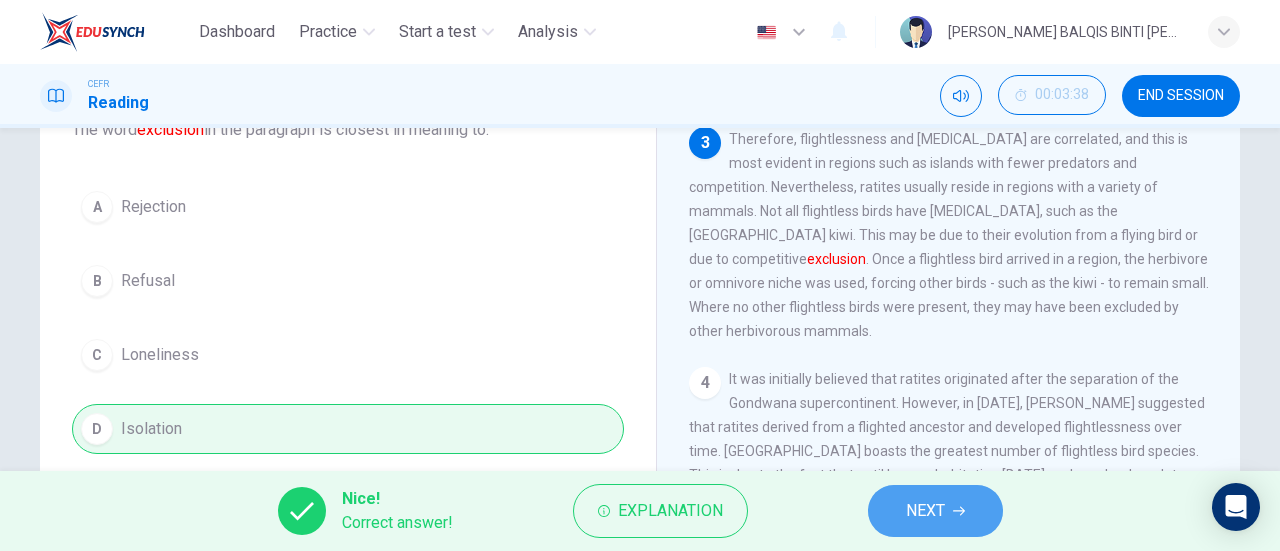 click on "NEXT" at bounding box center (935, 511) 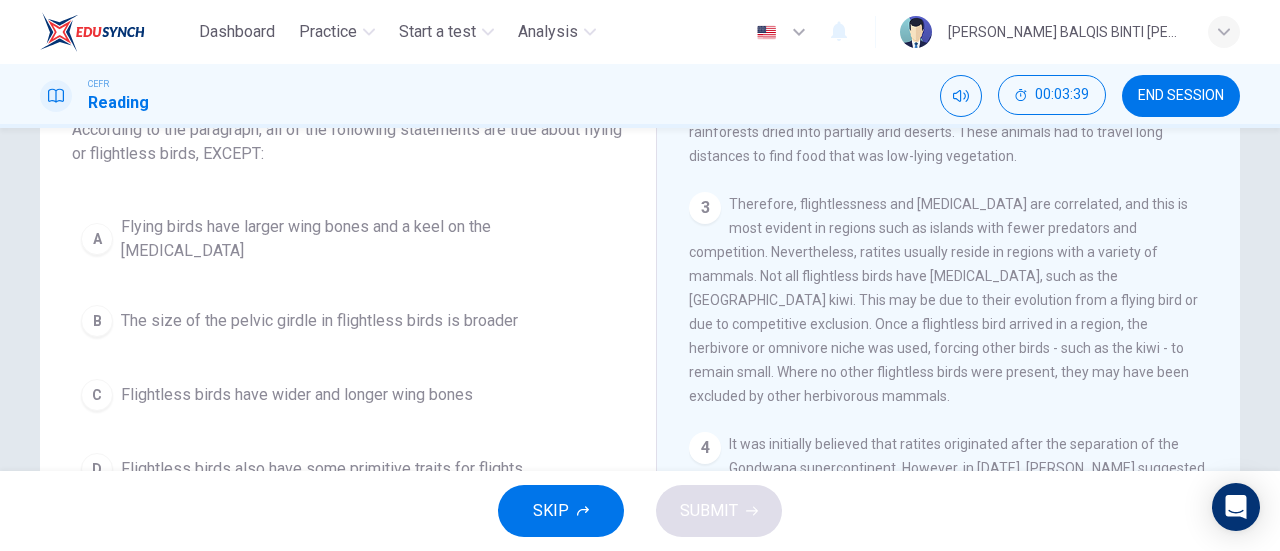 scroll, scrollTop: 349, scrollLeft: 0, axis: vertical 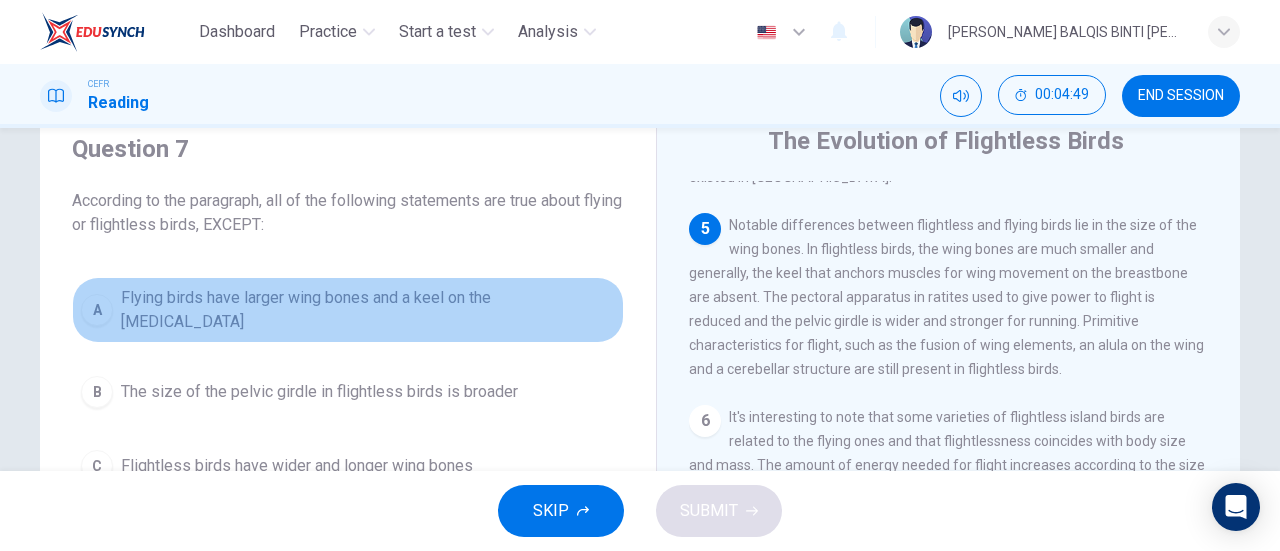 click on "A Flying birds have larger wing bones and a keel on the breastbone" at bounding box center [348, 310] 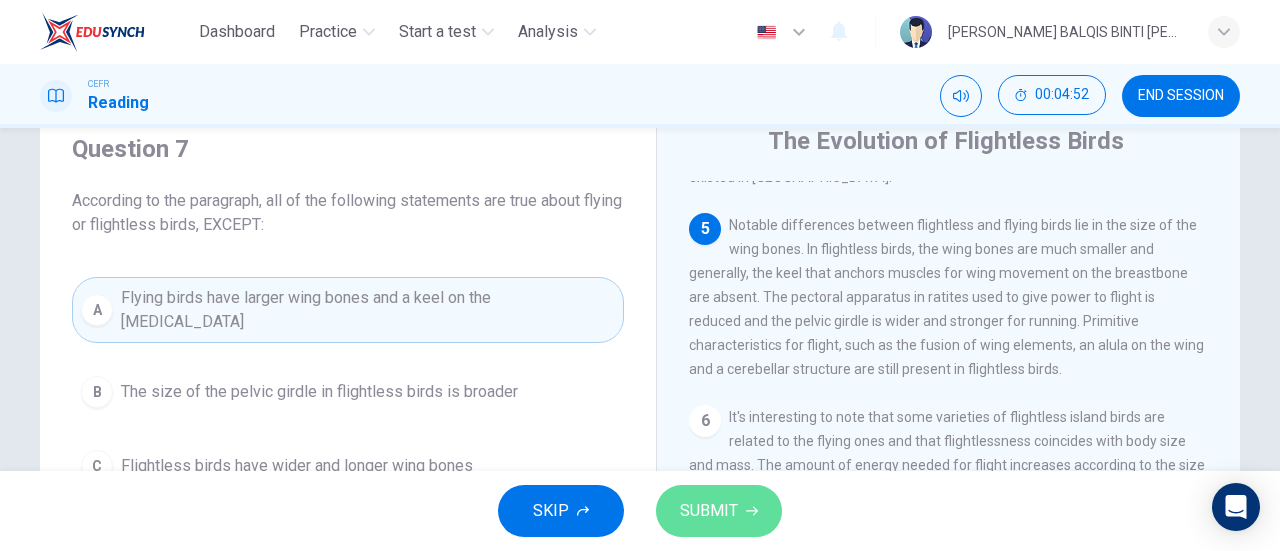 click on "SUBMIT" at bounding box center [709, 511] 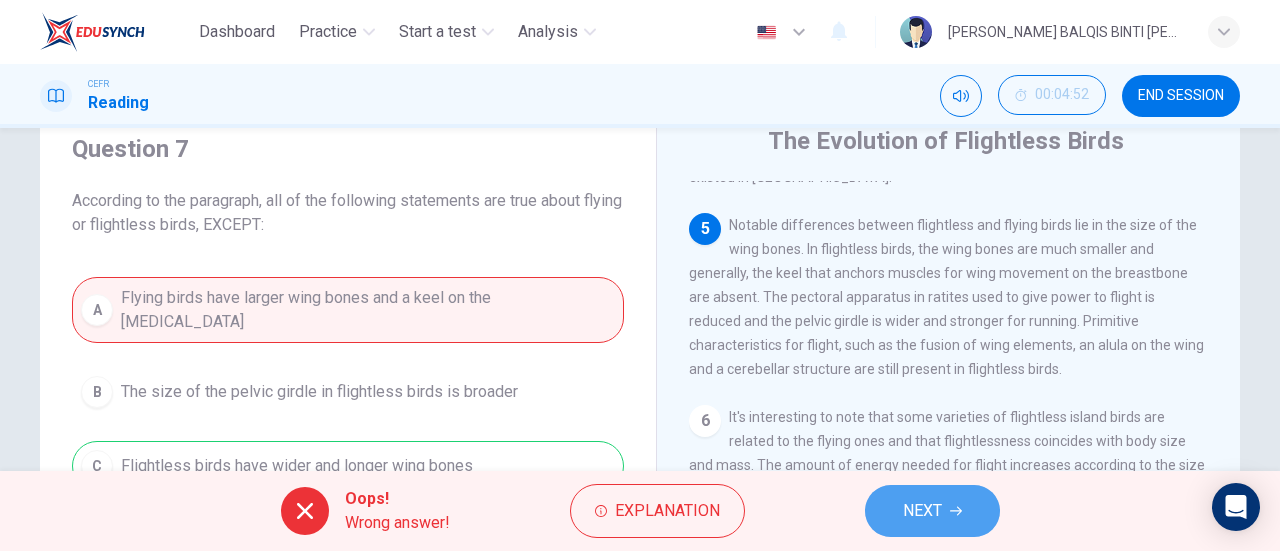 click on "NEXT" at bounding box center (922, 511) 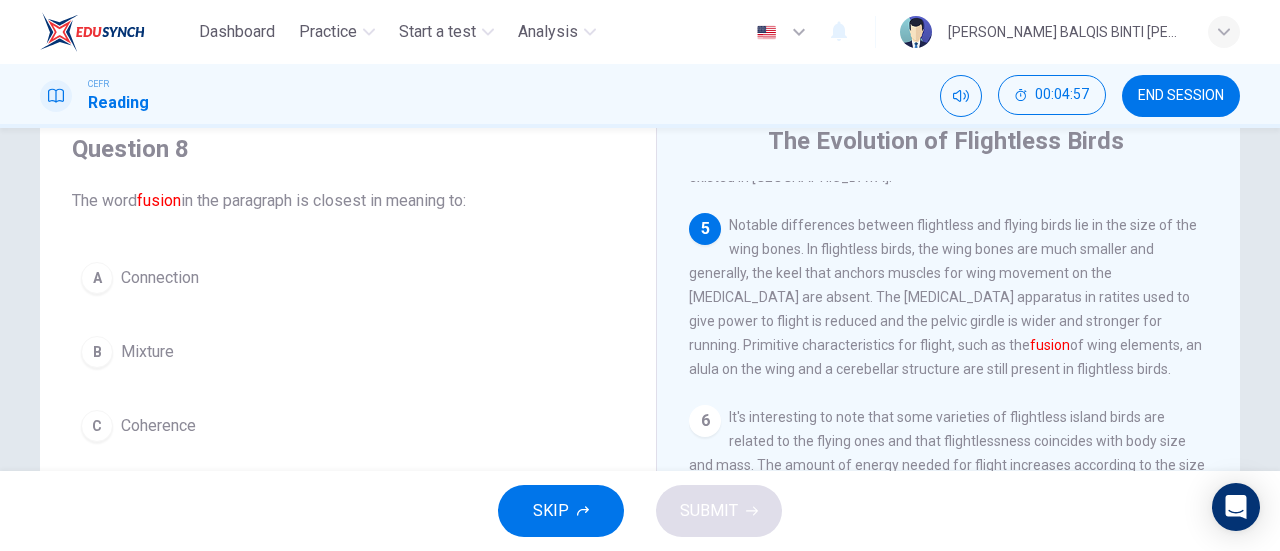 click on "B" at bounding box center (97, 352) 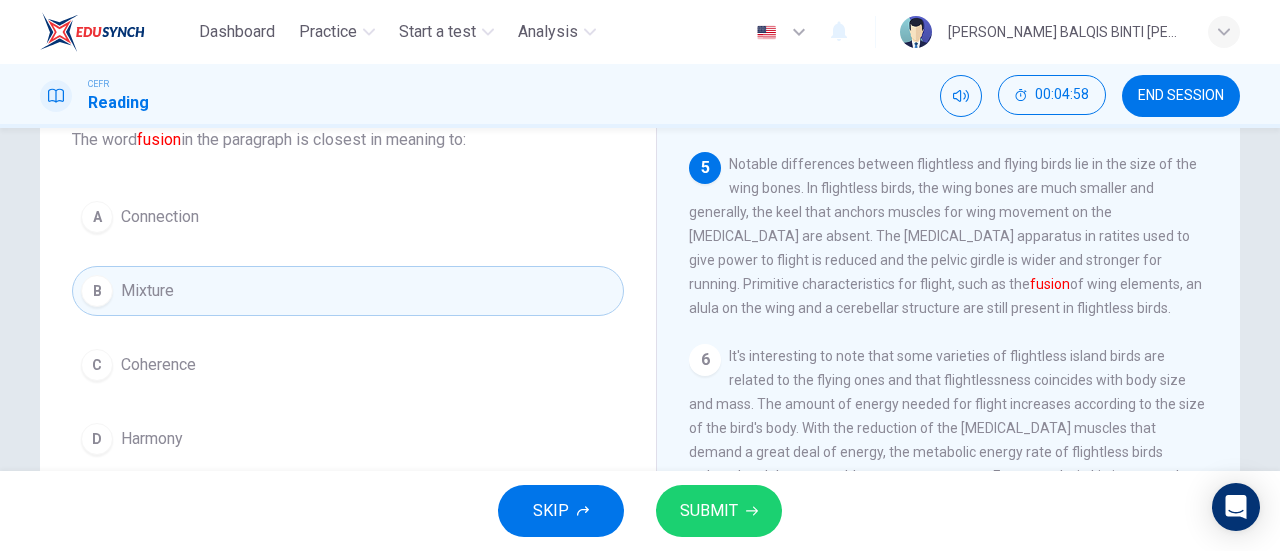 scroll, scrollTop: 137, scrollLeft: 0, axis: vertical 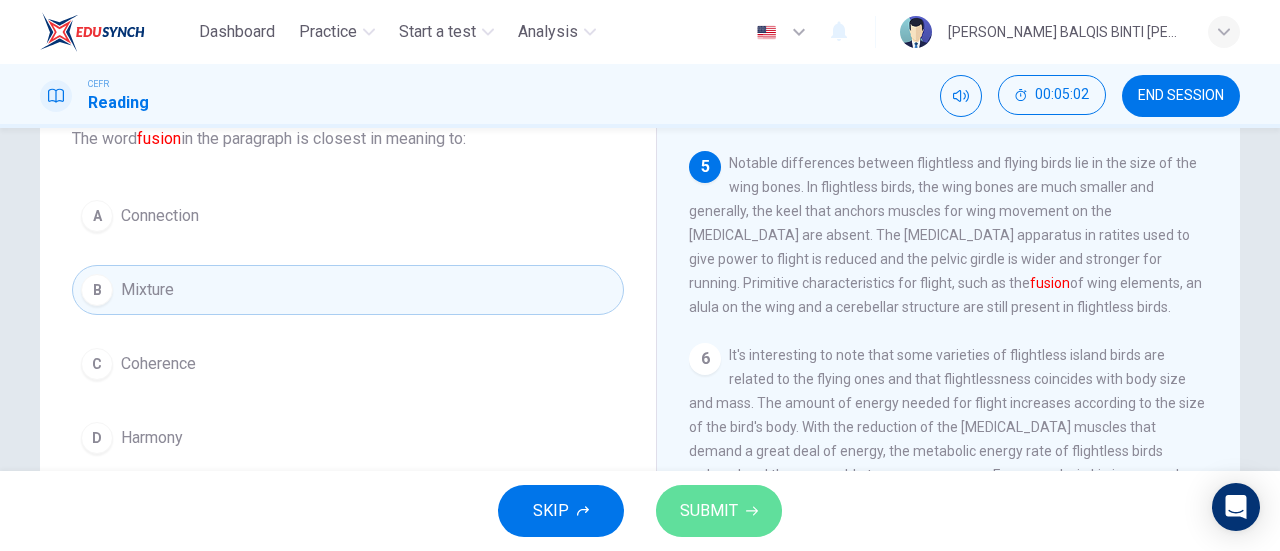 drag, startPoint x: 712, startPoint y: 488, endPoint x: 717, endPoint y: 499, distance: 12.083046 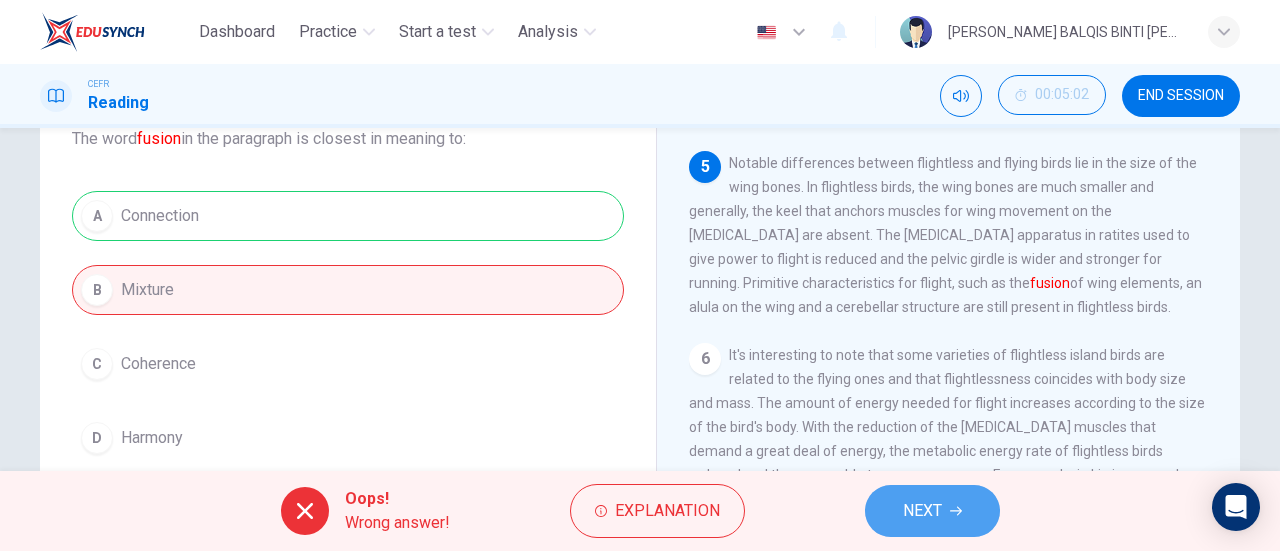 click on "NEXT" at bounding box center (932, 511) 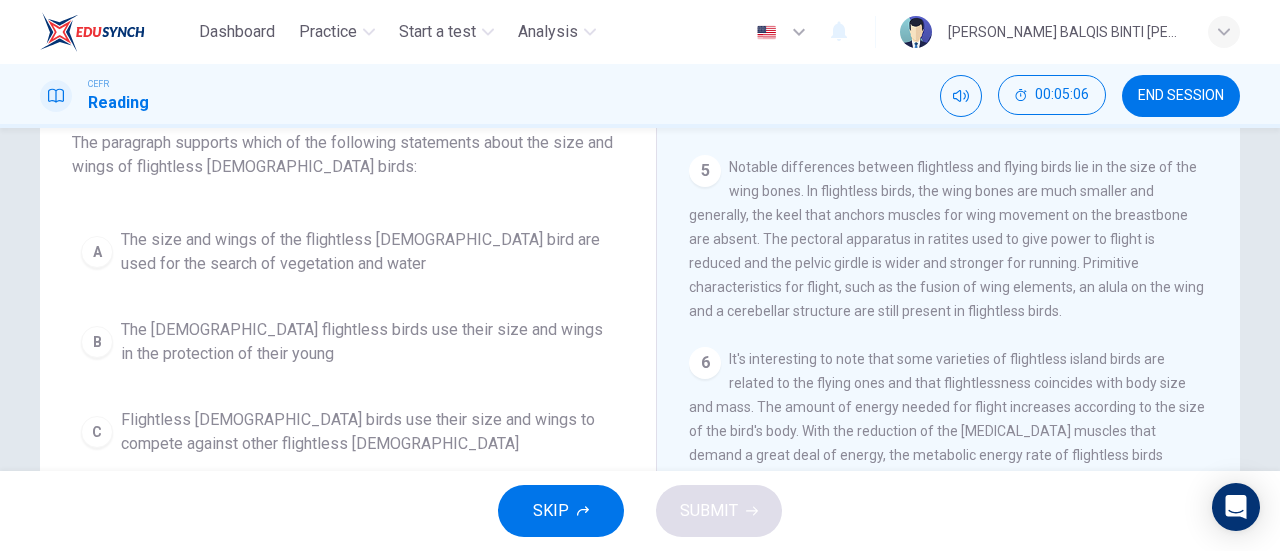 scroll, scrollTop: 144, scrollLeft: 0, axis: vertical 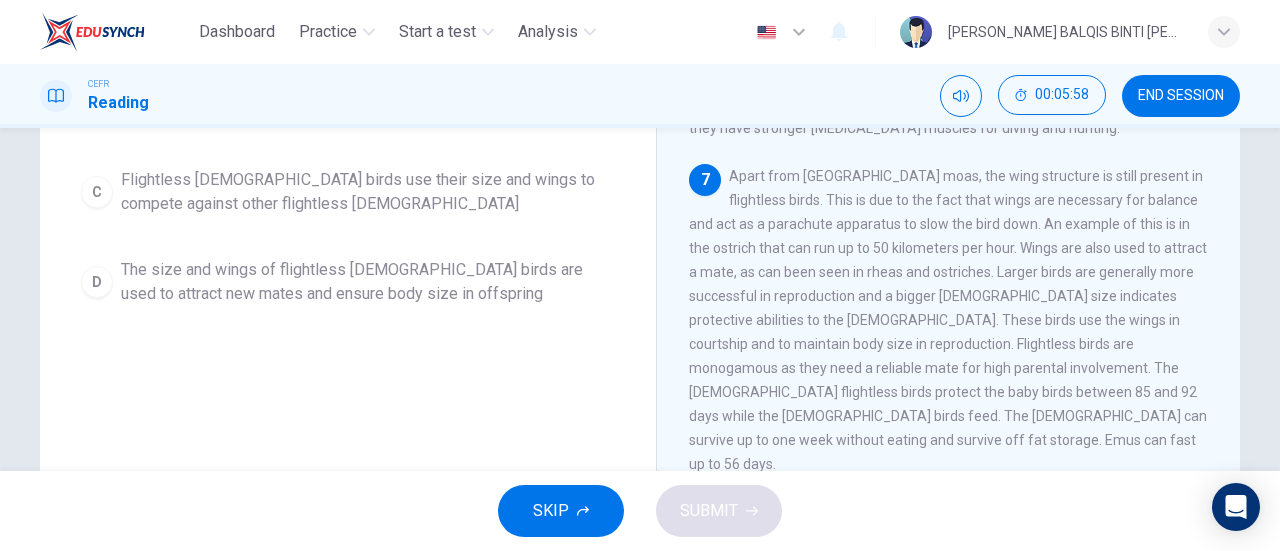 click on "Apart from New Zealand moas, the wing structure is still present in flightless birds. This is due to the fact that wings are necessary for balance and act as a parachute apparatus to slow the bird down. An example of this is in the ostrich that can run up to 50 kilometers per hour. Wings are also used to attract a mate, as can been seen in rheas and ostriches. Larger birds are generally more successful in reproduction and a bigger male size indicates protective abilities to the female. These birds use the wings in courtship and to maintain body size in reproduction. Flightless birds are monogamous as they need a reliable mate for high parental involvement. The male flightless birds protect the baby birds between 85 and 92 days while the female birds feed. The males can survive up to one week without eating and survive off fat storage. Emus can fast up to 56 days." at bounding box center [948, 320] 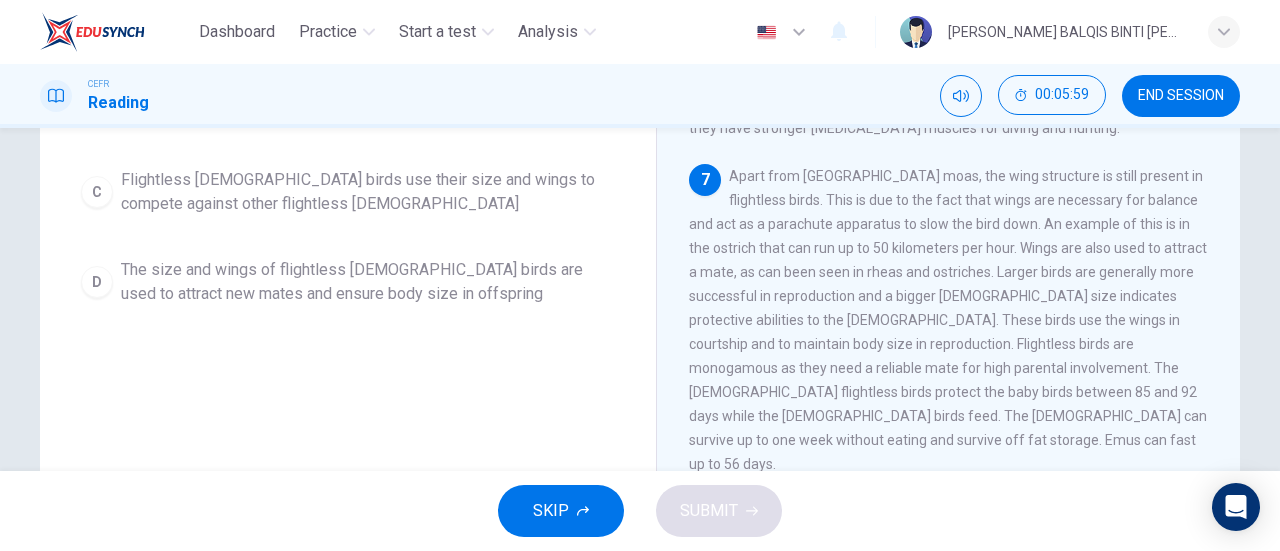 drag, startPoint x: 723, startPoint y: 186, endPoint x: 826, endPoint y: 389, distance: 227.63568 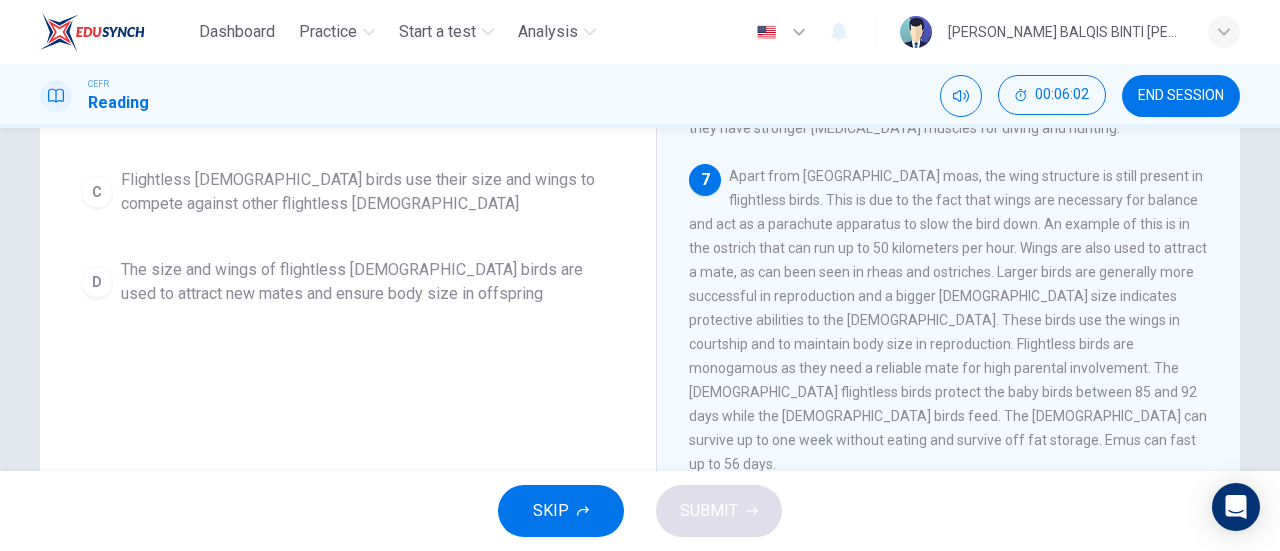 drag, startPoint x: 775, startPoint y: 455, endPoint x: 728, endPoint y: 235, distance: 224.96445 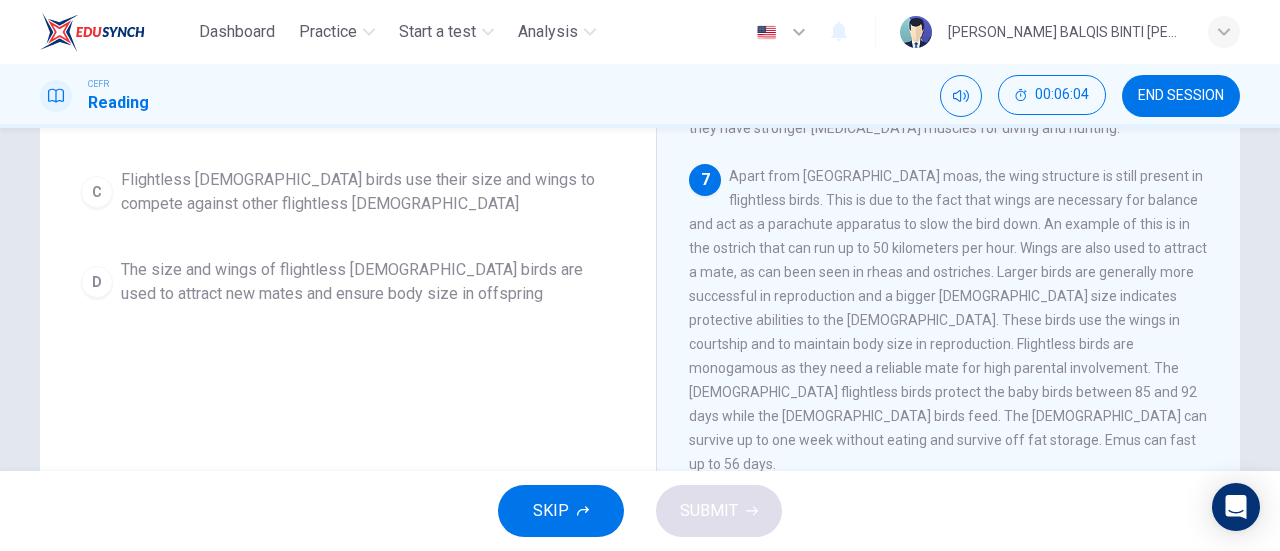 drag, startPoint x: 724, startPoint y: 183, endPoint x: 794, endPoint y: 406, distance: 233.72847 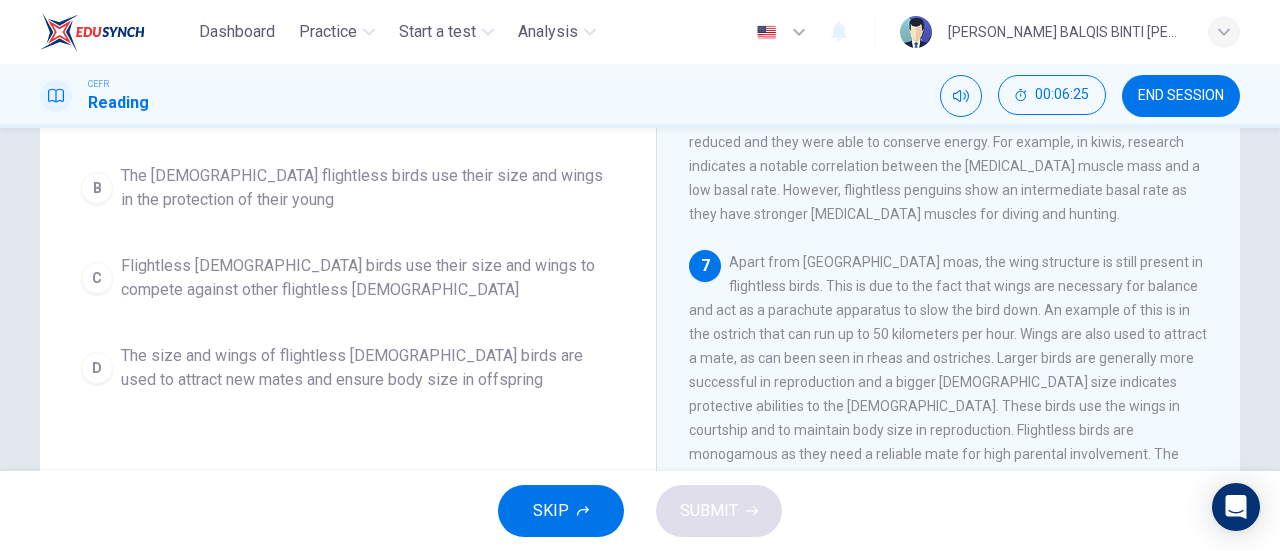 scroll, scrollTop: 432, scrollLeft: 0, axis: vertical 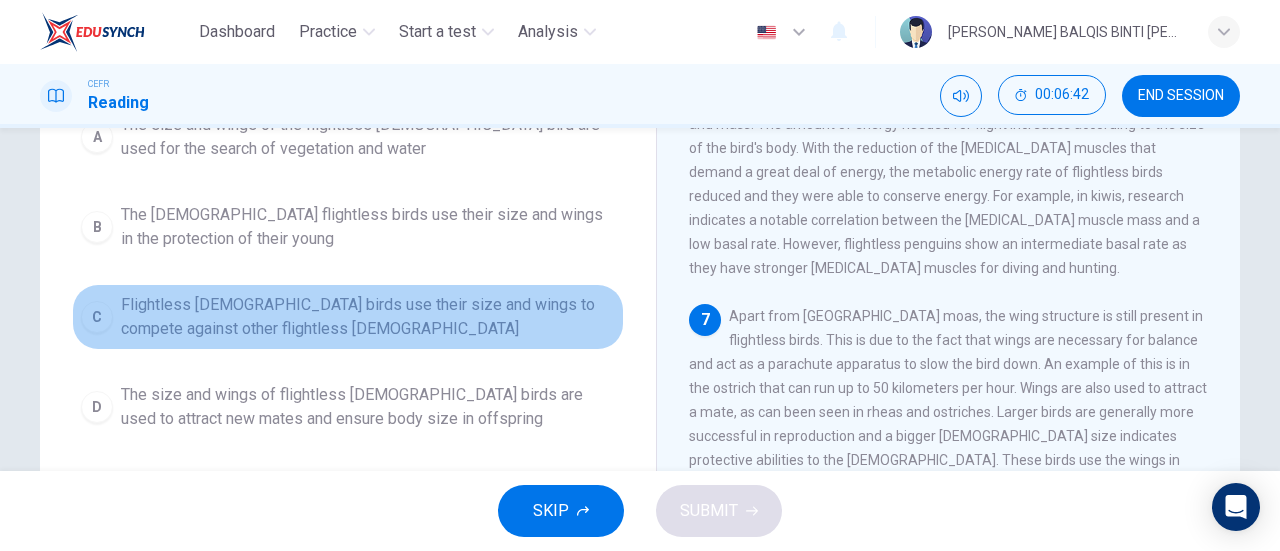click on "C" at bounding box center [97, 317] 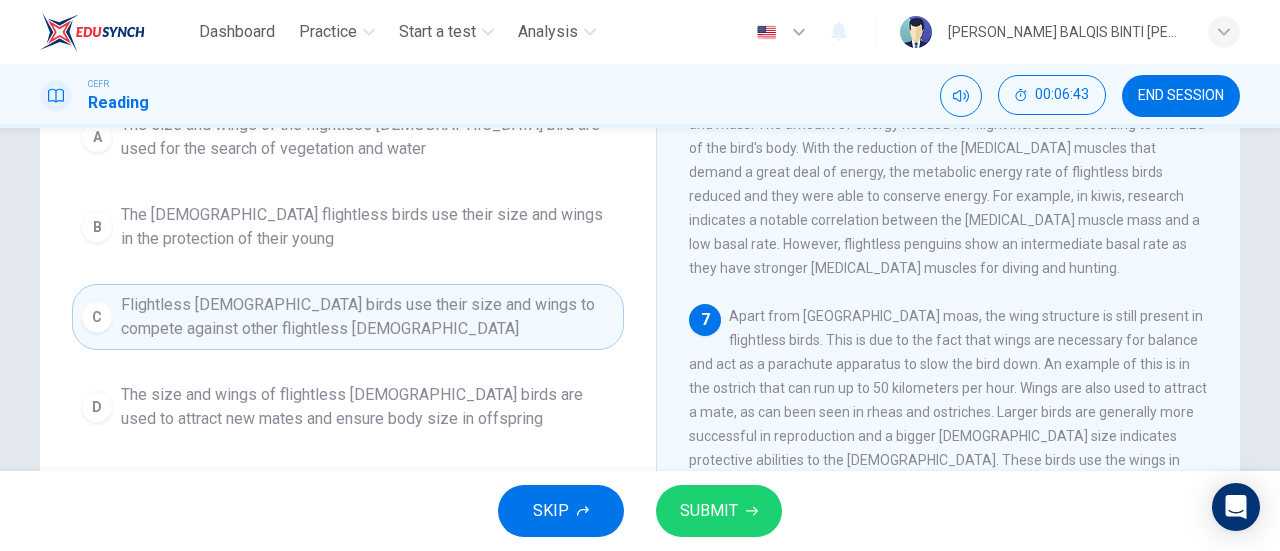 click on "SUBMIT" at bounding box center [709, 511] 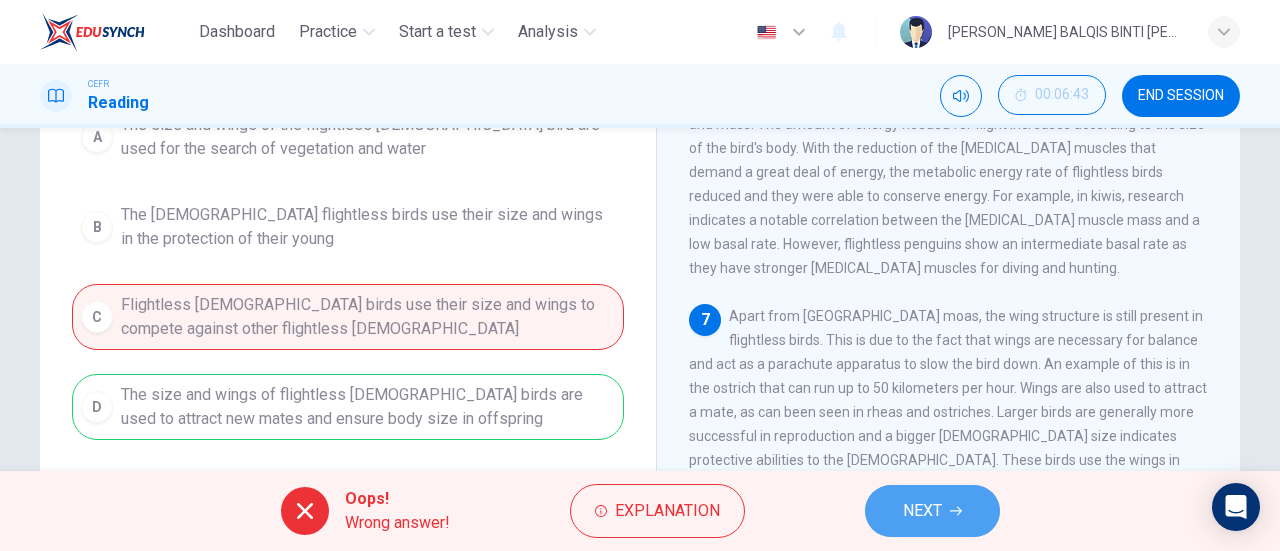 click on "NEXT" at bounding box center (932, 511) 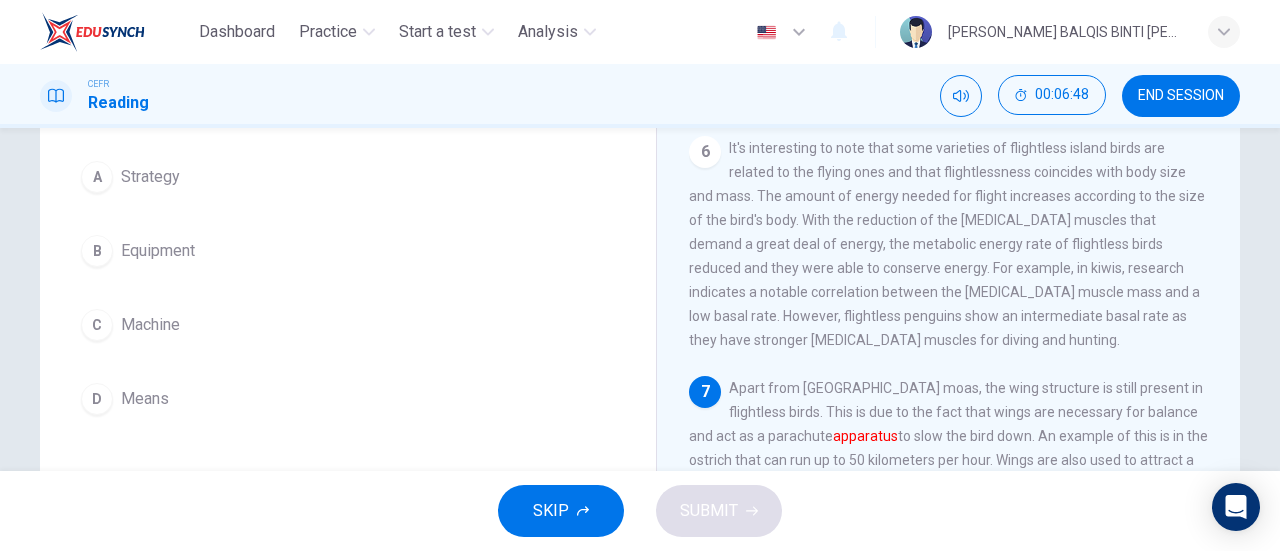 scroll, scrollTop: 182, scrollLeft: 0, axis: vertical 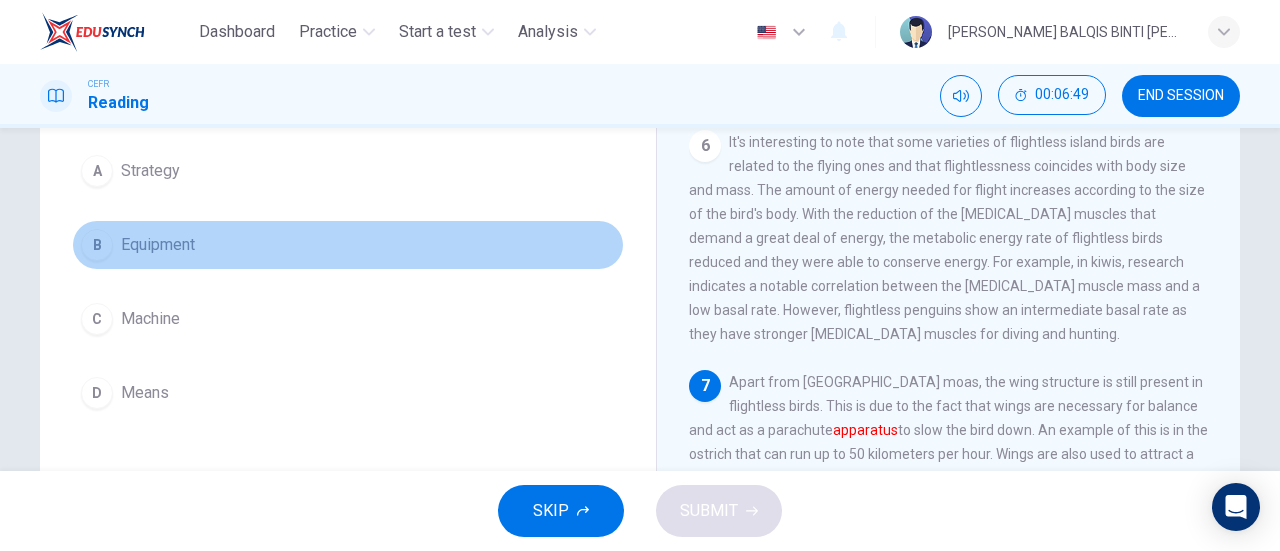 click on "B" at bounding box center (97, 245) 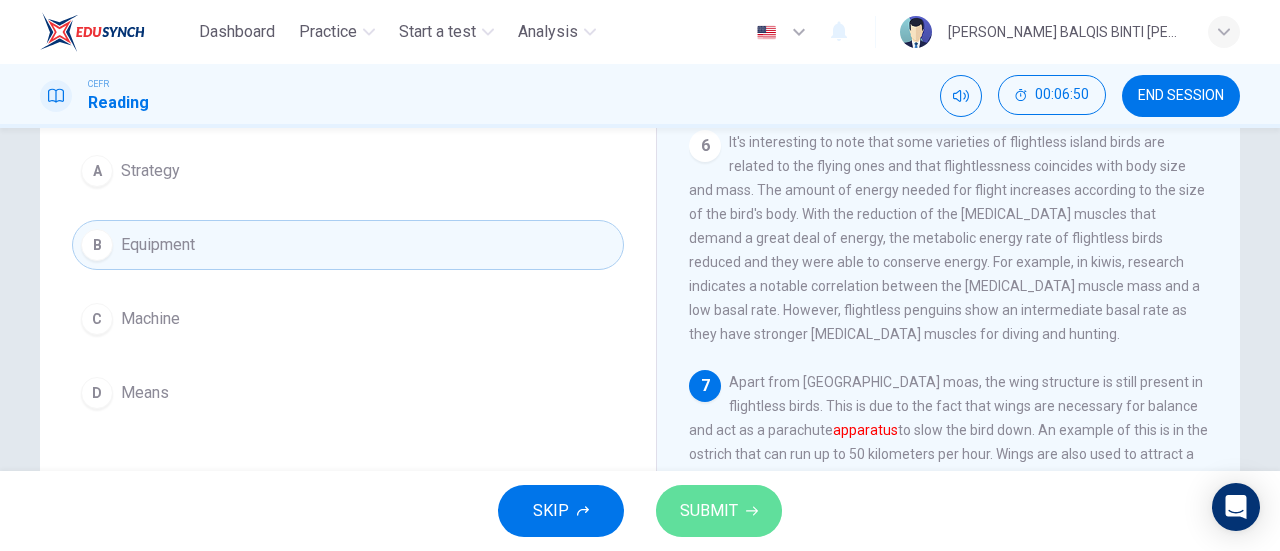 click on "SUBMIT" at bounding box center (709, 511) 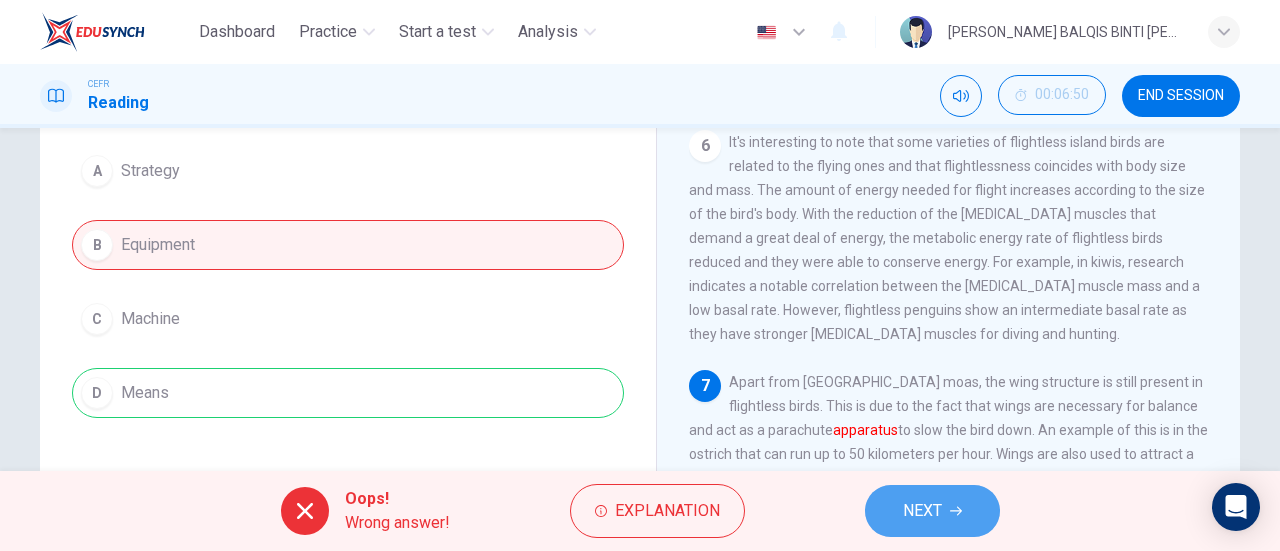 click on "NEXT" at bounding box center [922, 511] 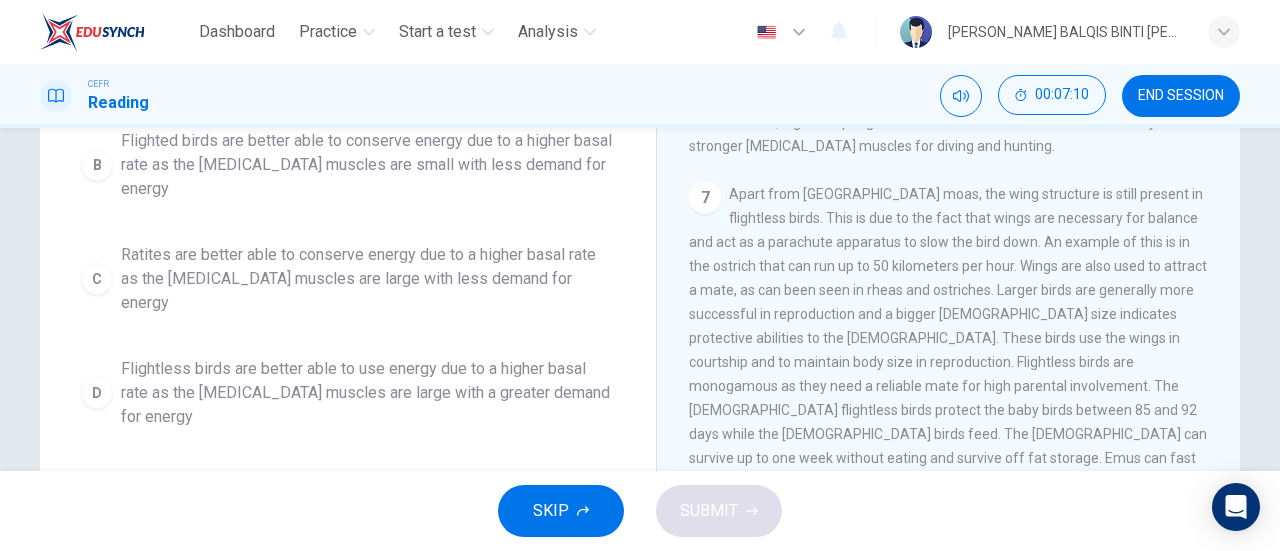 scroll, scrollTop: 391, scrollLeft: 0, axis: vertical 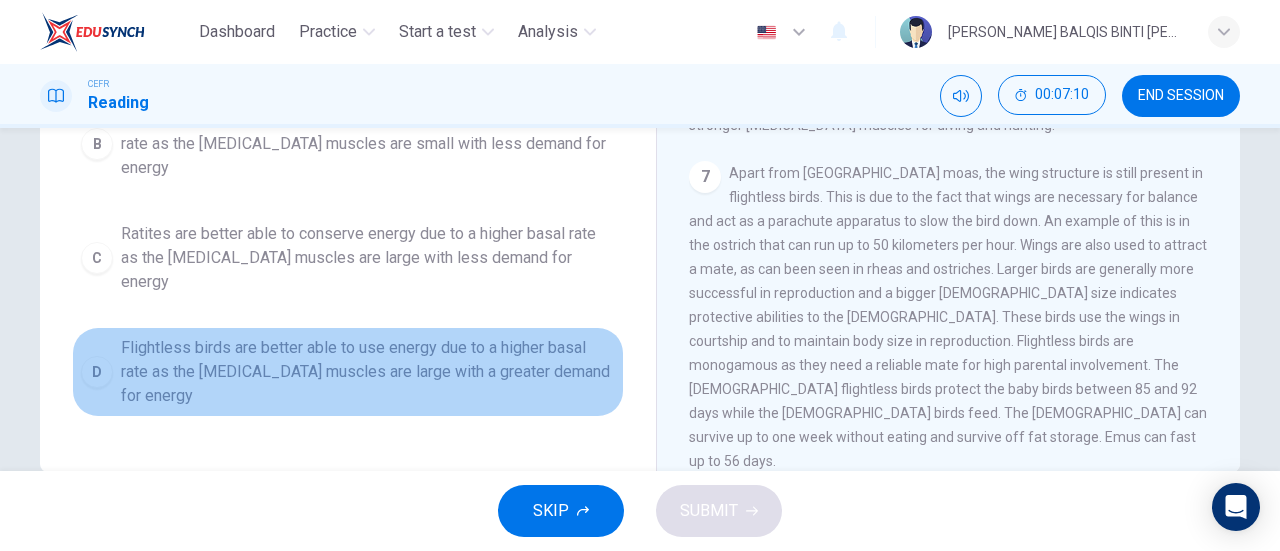 click on "D" at bounding box center [97, 372] 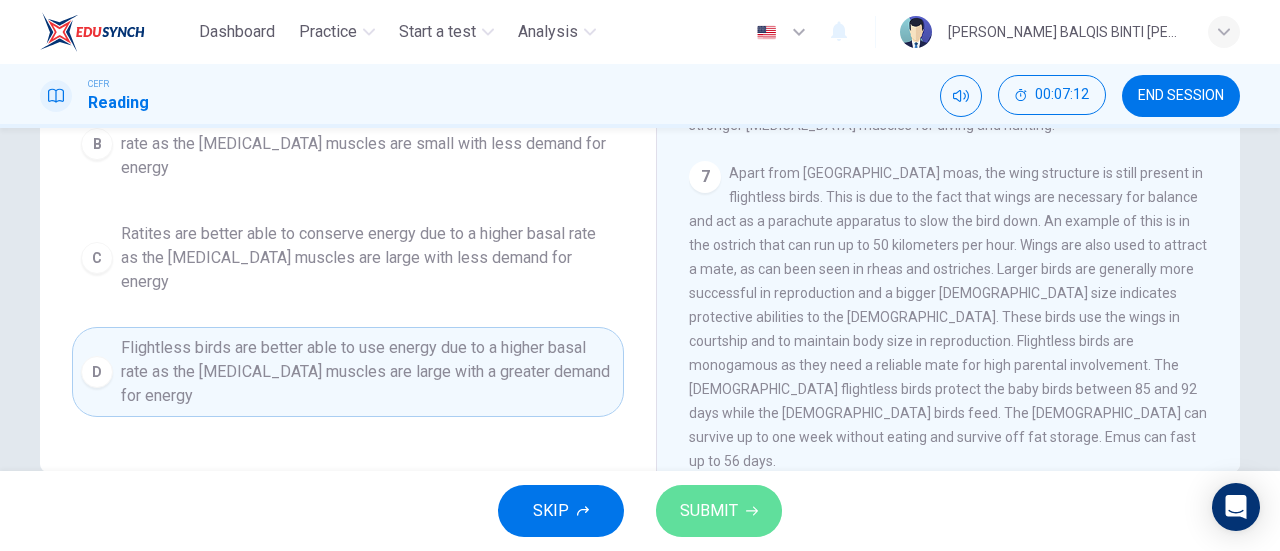 click on "SUBMIT" at bounding box center [709, 511] 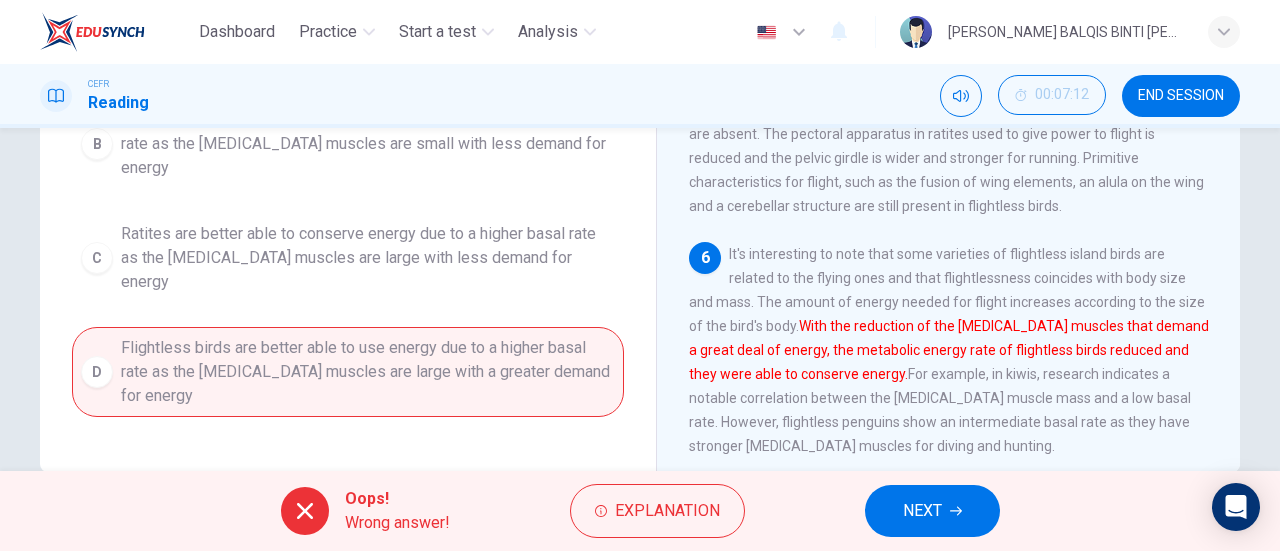 scroll, scrollTop: 648, scrollLeft: 0, axis: vertical 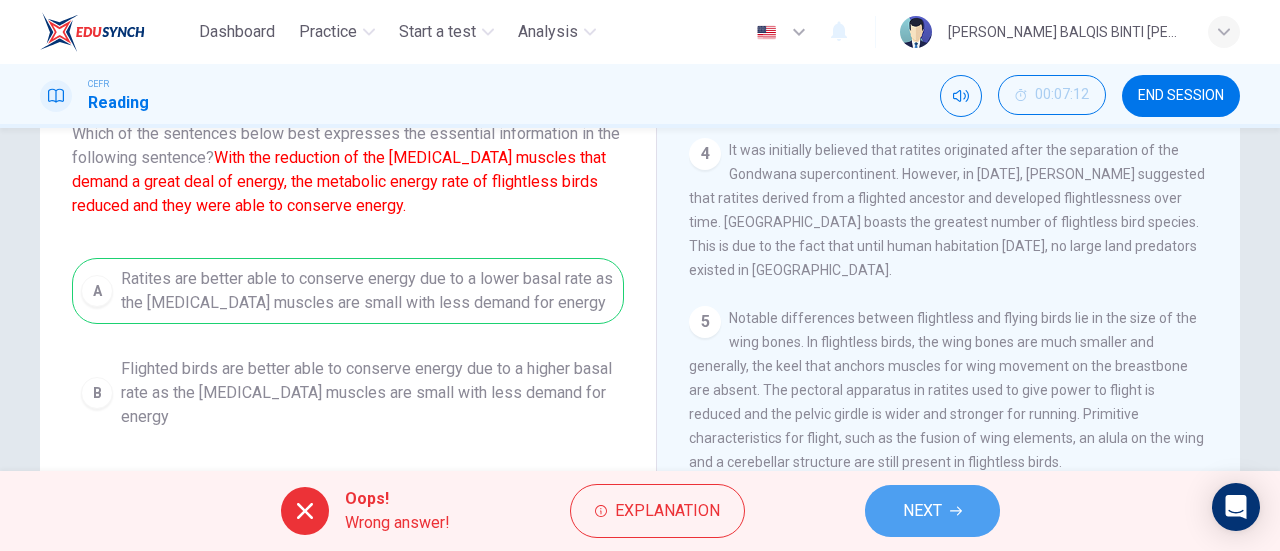 click on "NEXT" at bounding box center (932, 511) 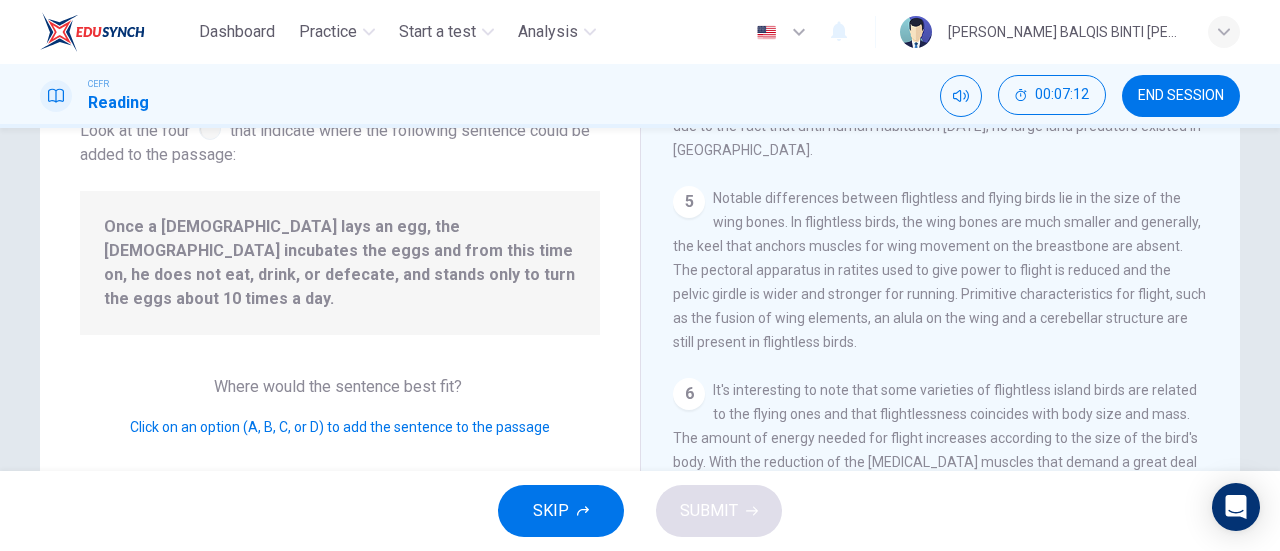 scroll, scrollTop: 1023, scrollLeft: 0, axis: vertical 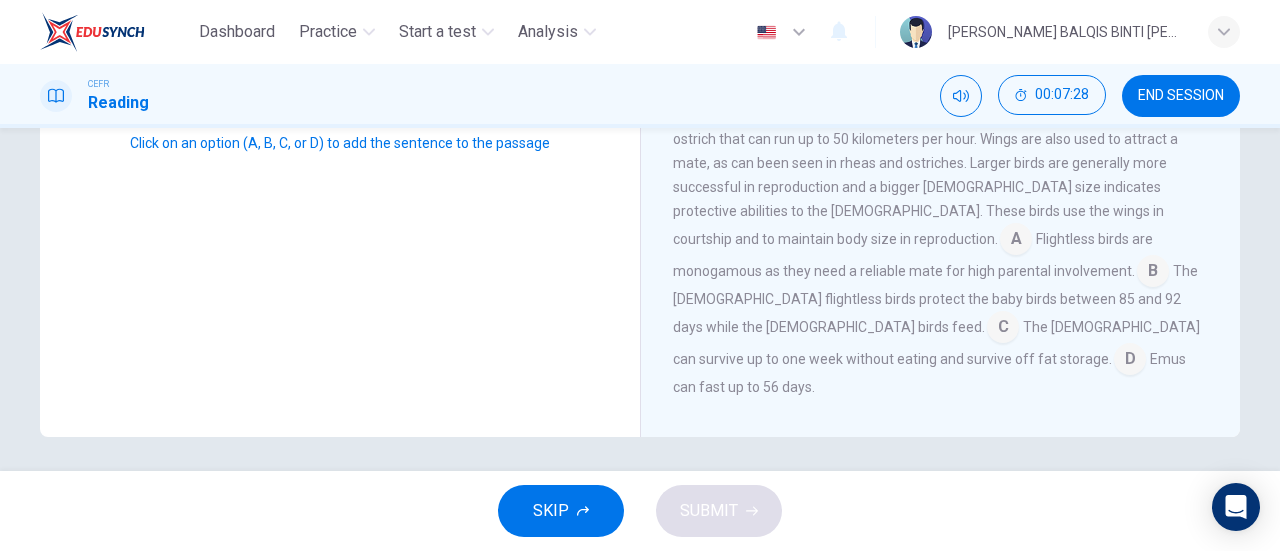click at bounding box center [1016, 241] 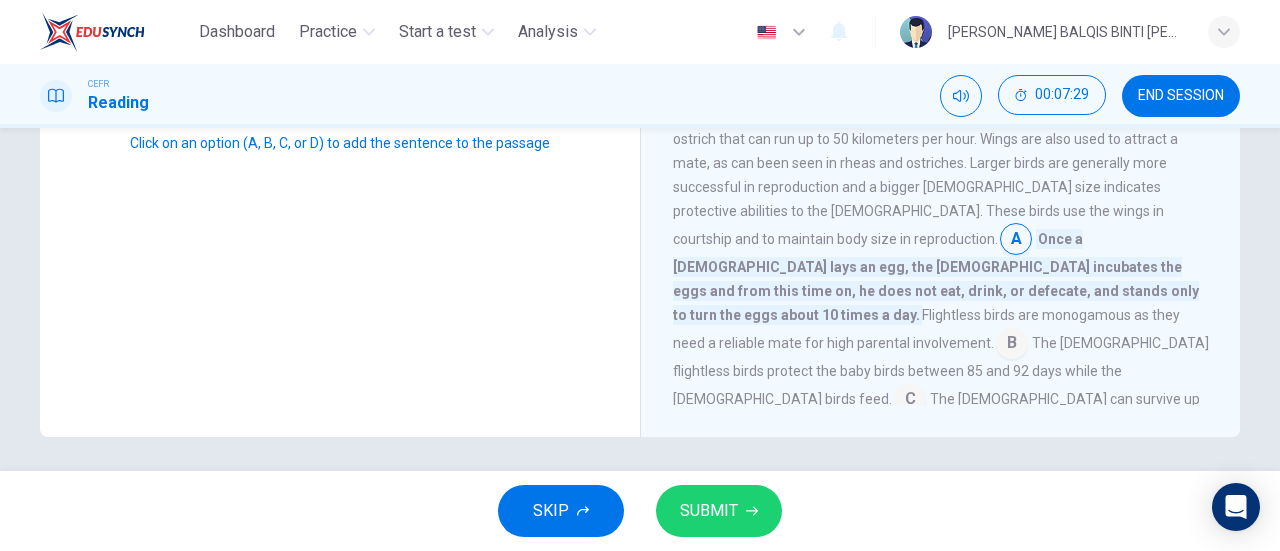 scroll, scrollTop: 1071, scrollLeft: 0, axis: vertical 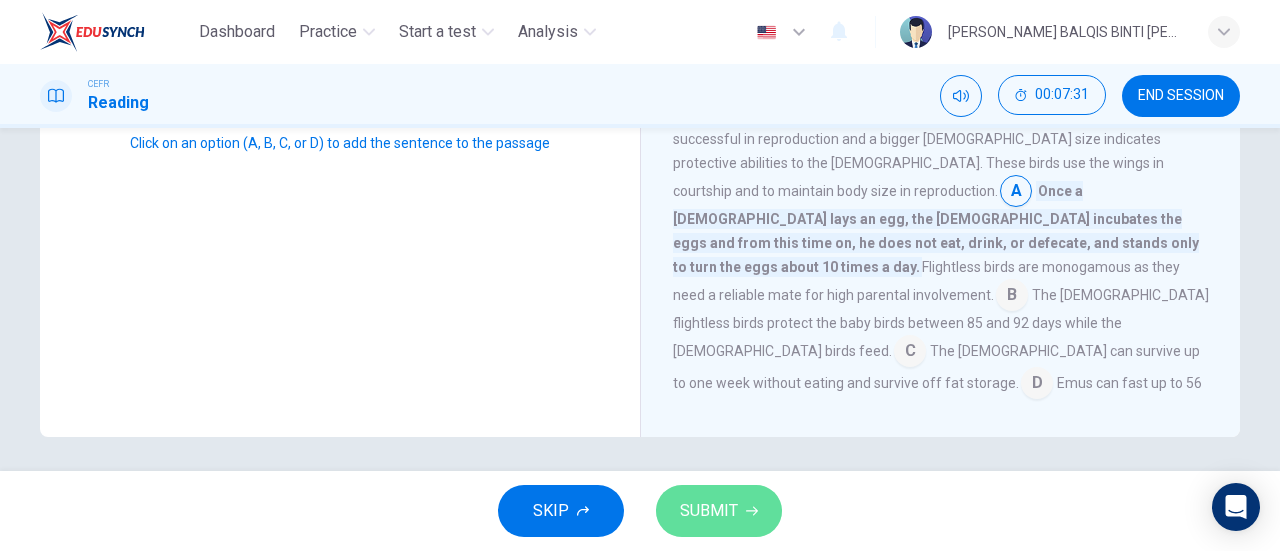 click on "SUBMIT" at bounding box center (709, 511) 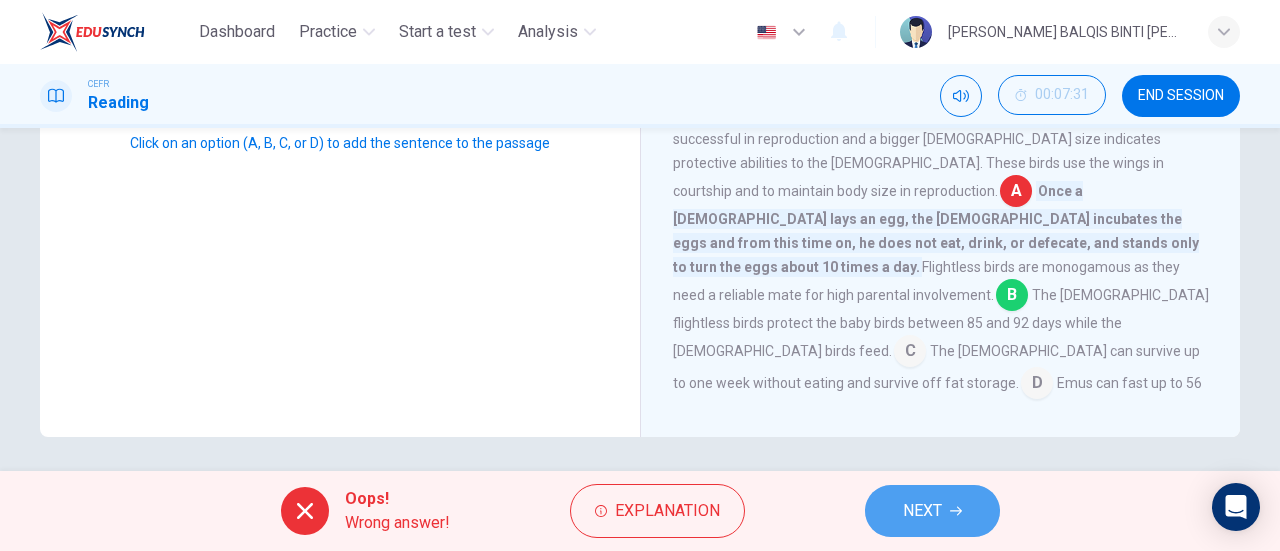 click on "NEXT" at bounding box center (932, 511) 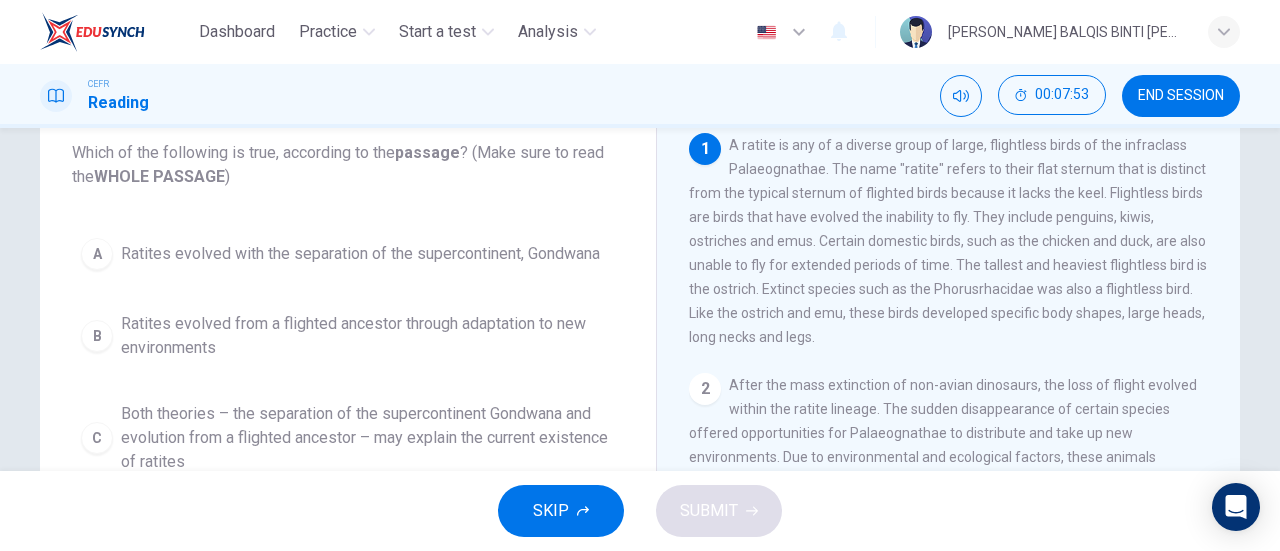 scroll, scrollTop: 127, scrollLeft: 0, axis: vertical 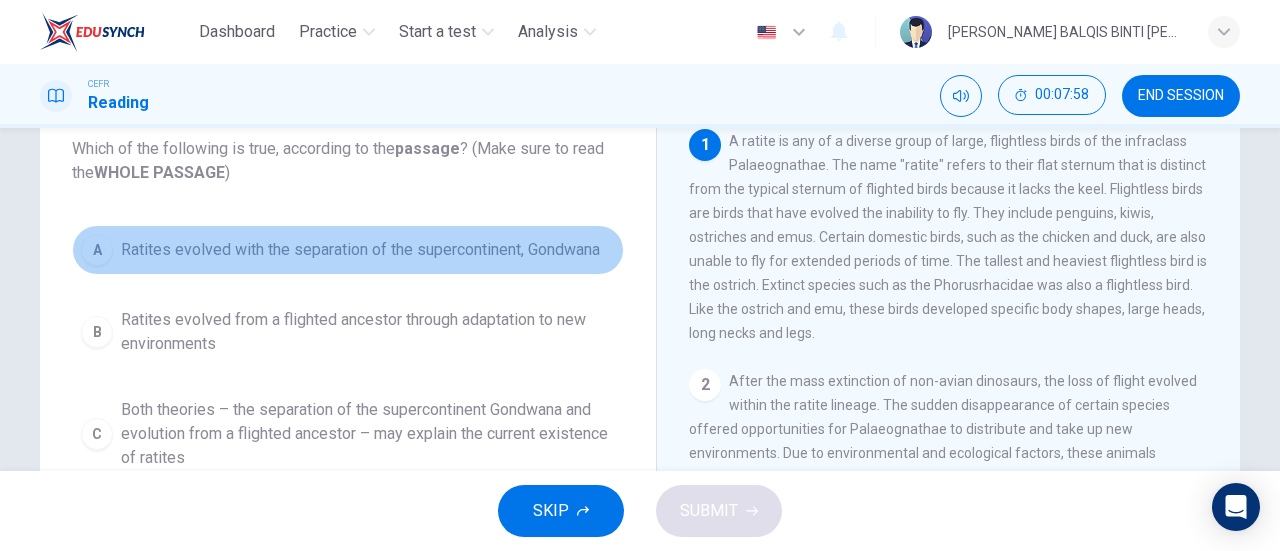 click on "A" at bounding box center [97, 250] 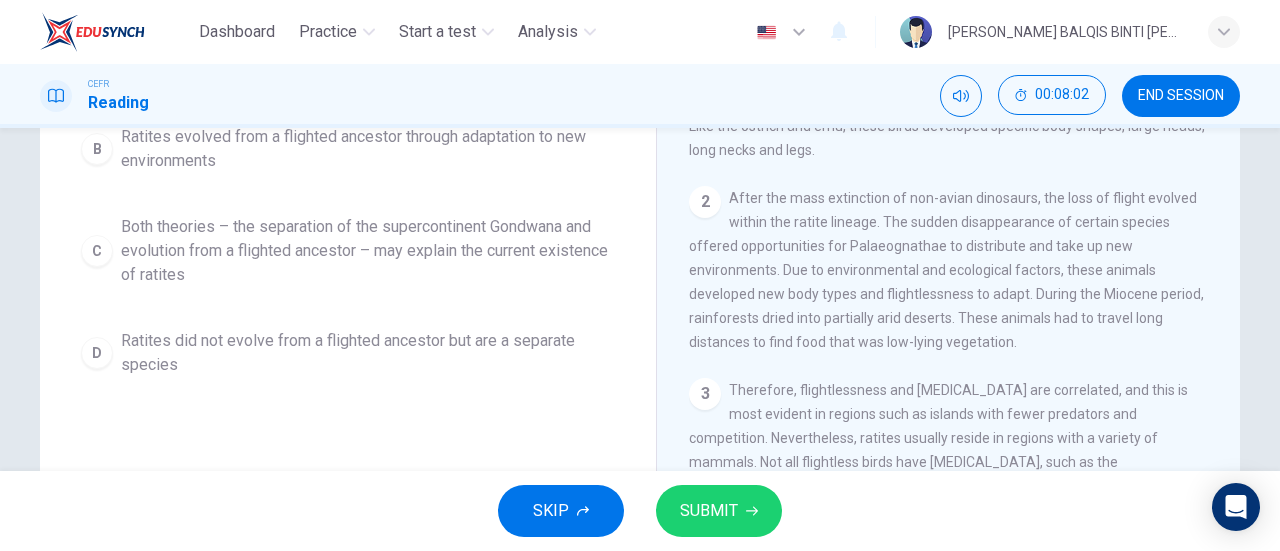 scroll, scrollTop: 311, scrollLeft: 0, axis: vertical 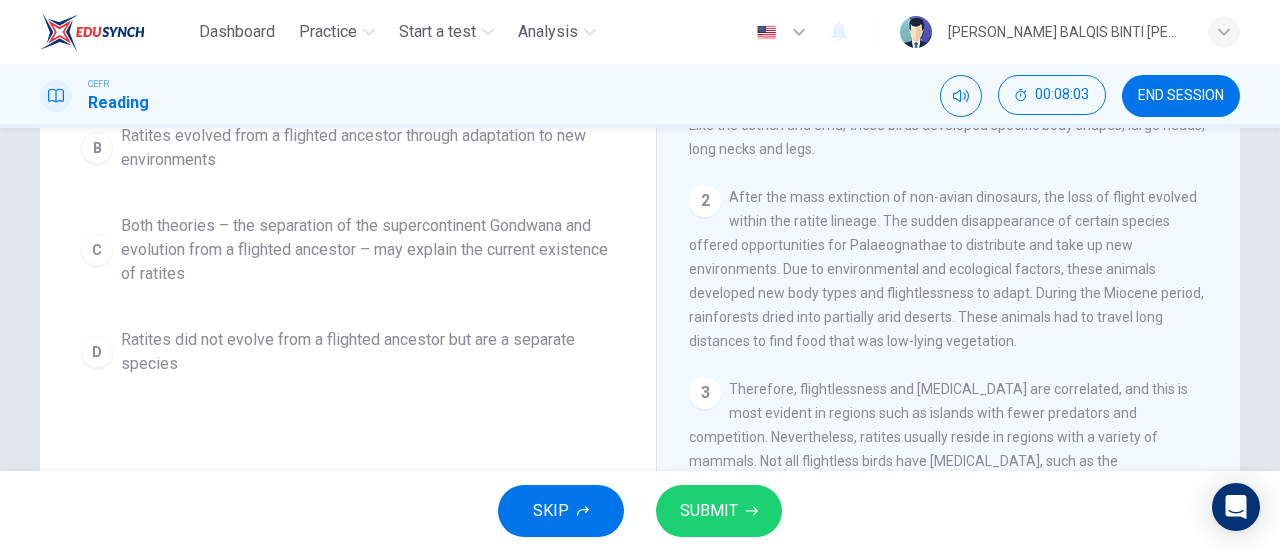 click on "D" at bounding box center [97, 352] 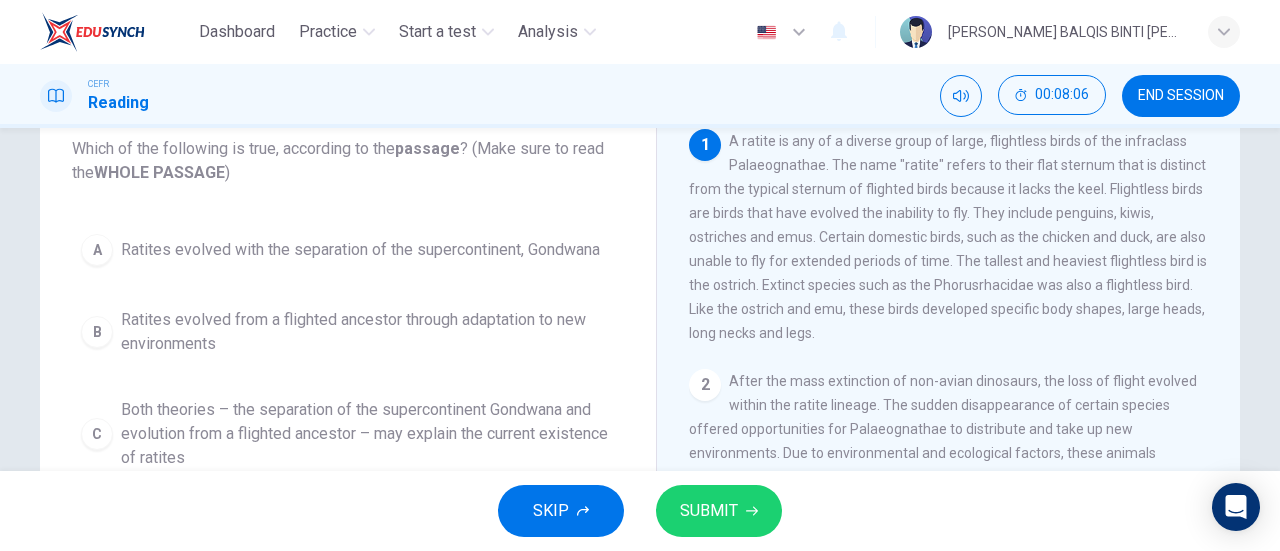 scroll, scrollTop: 201, scrollLeft: 0, axis: vertical 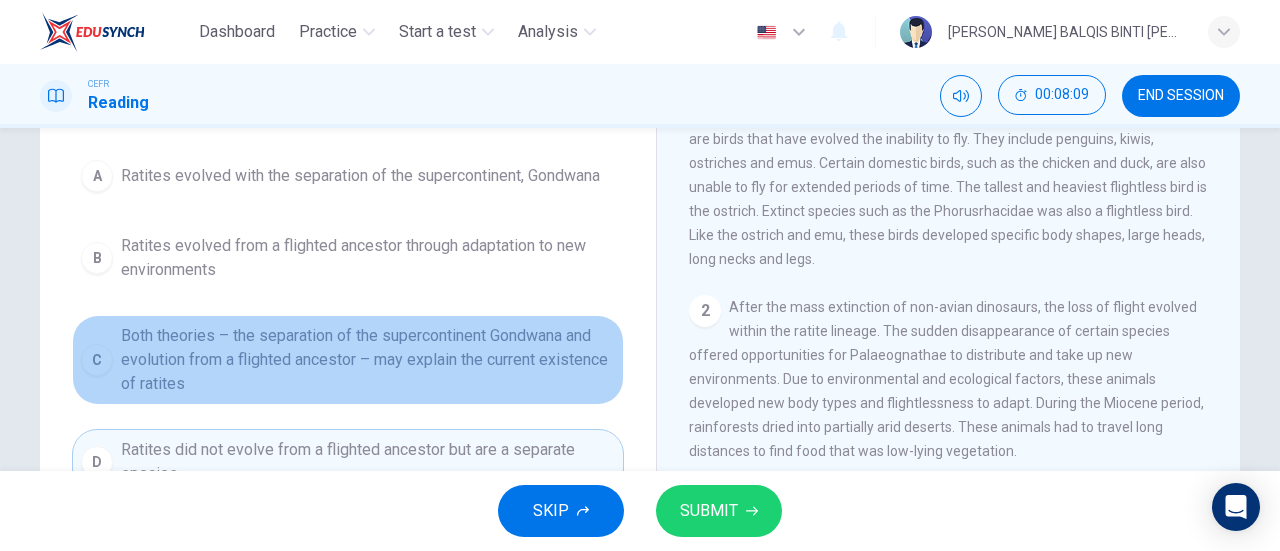 click on "C" at bounding box center [97, 360] 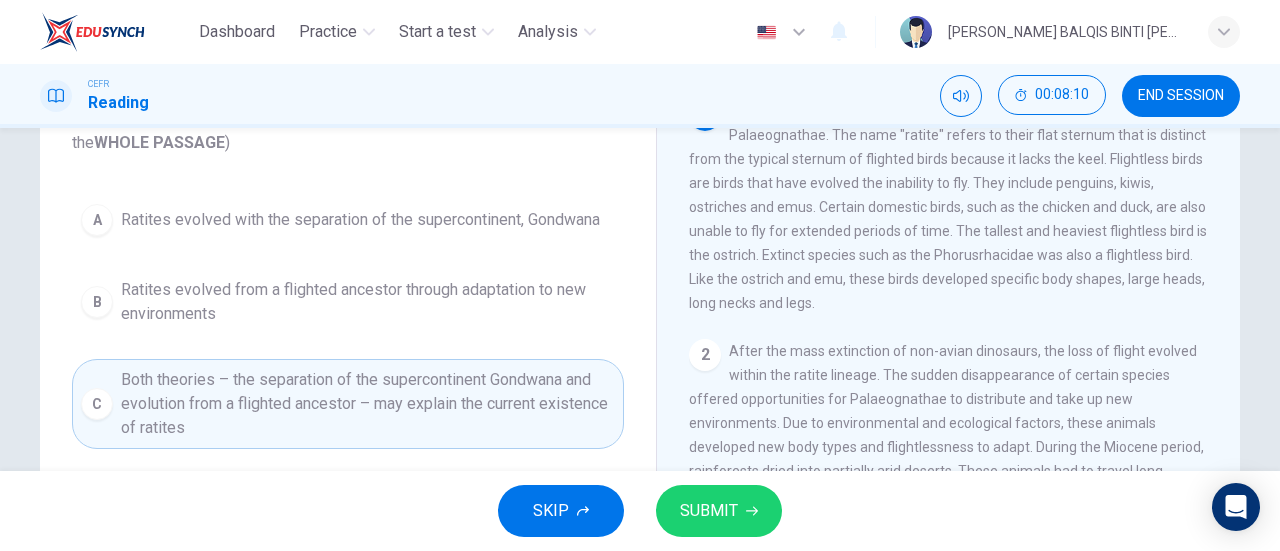 scroll, scrollTop: 149, scrollLeft: 0, axis: vertical 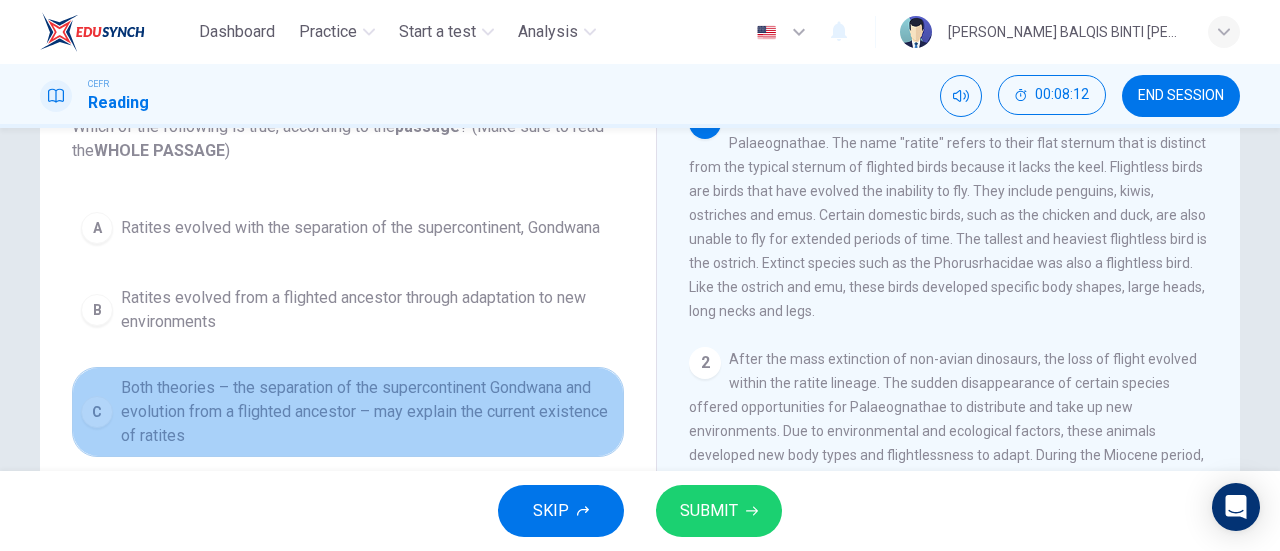 click on "C" at bounding box center (97, 412) 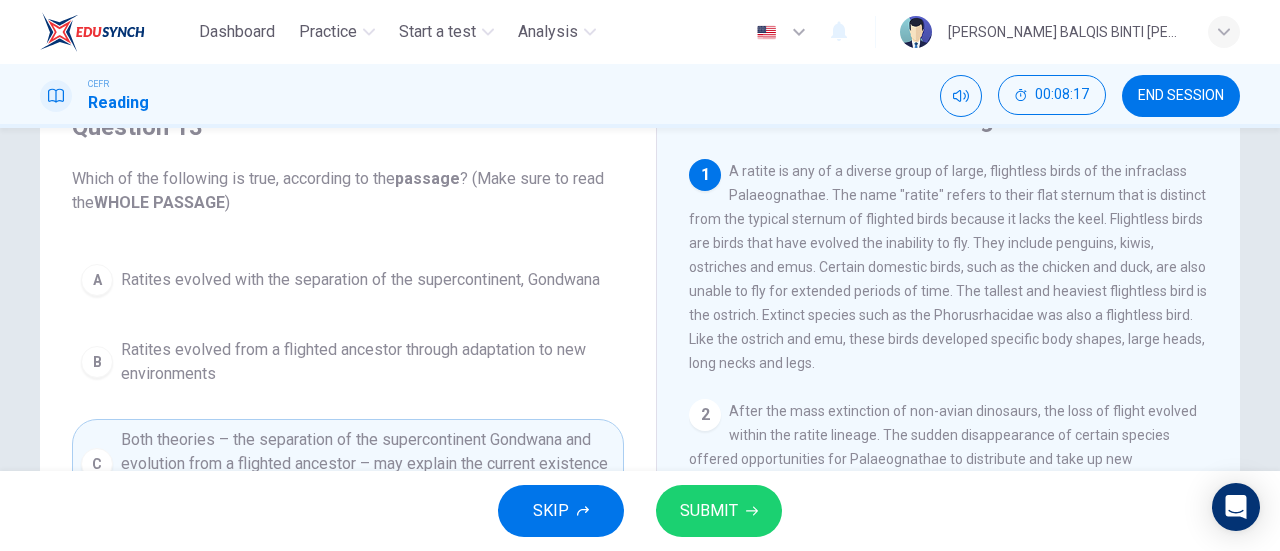scroll, scrollTop: 96, scrollLeft: 0, axis: vertical 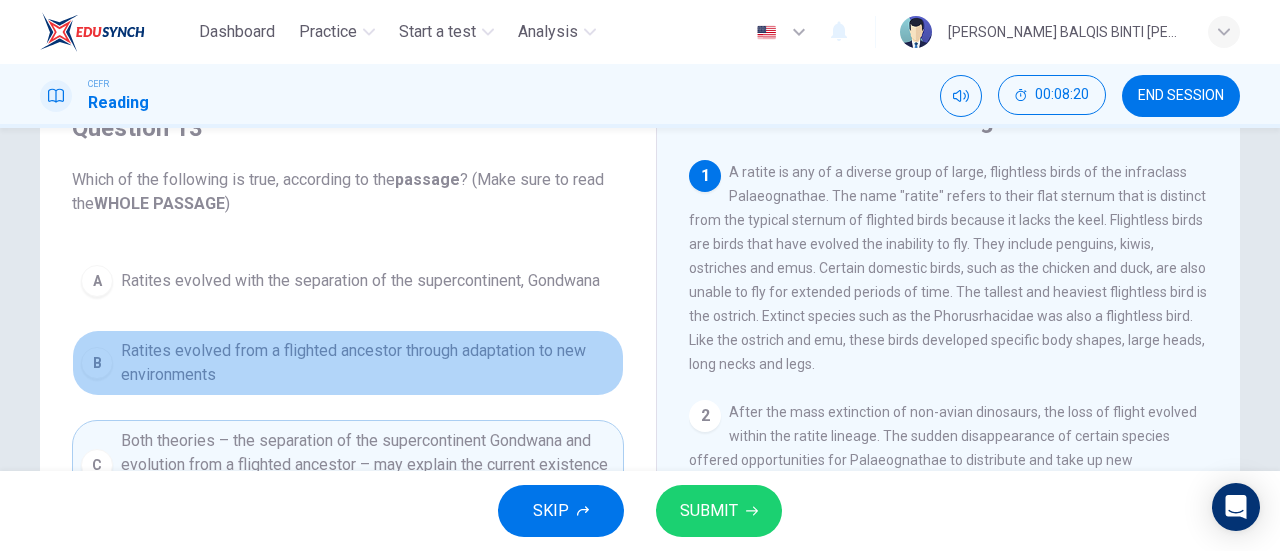 click on "B" at bounding box center [97, 363] 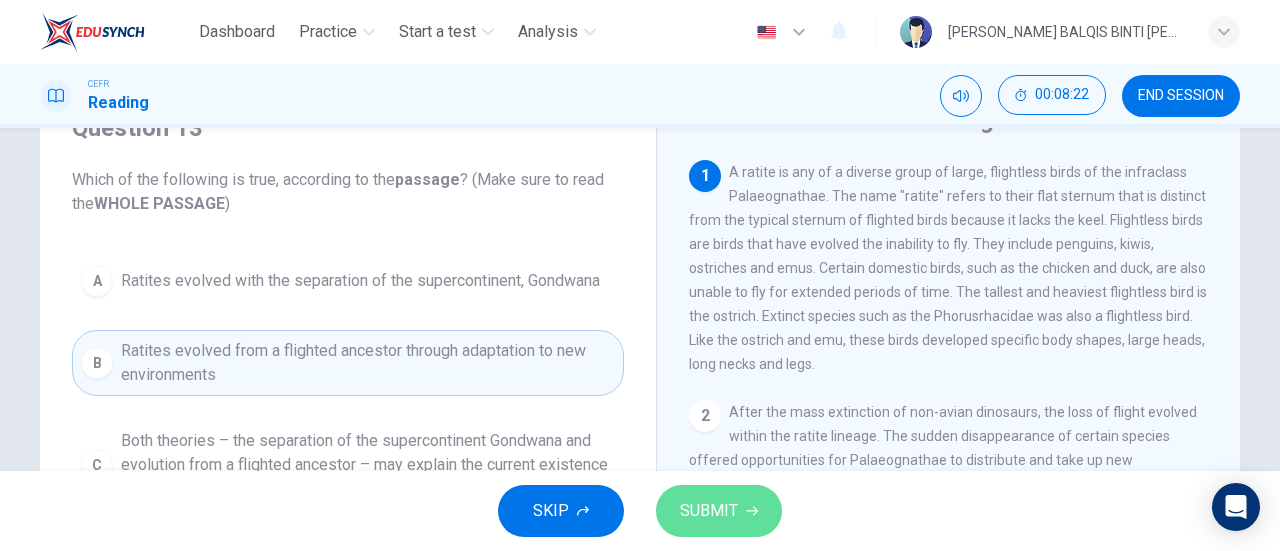 click on "SUBMIT" at bounding box center [709, 511] 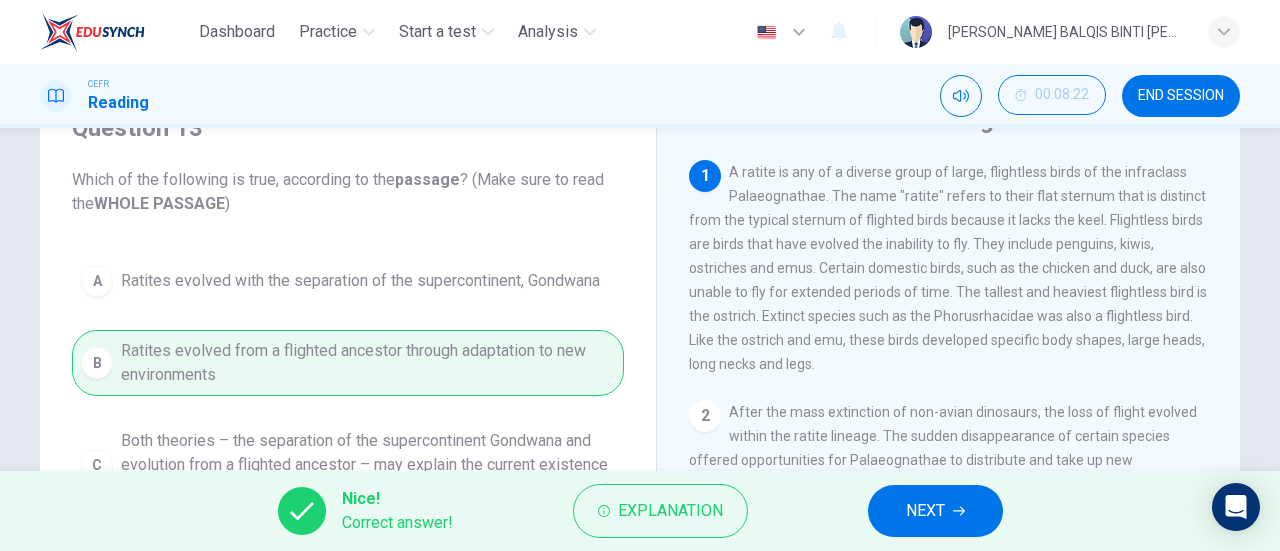 click on "NEXT" at bounding box center [935, 511] 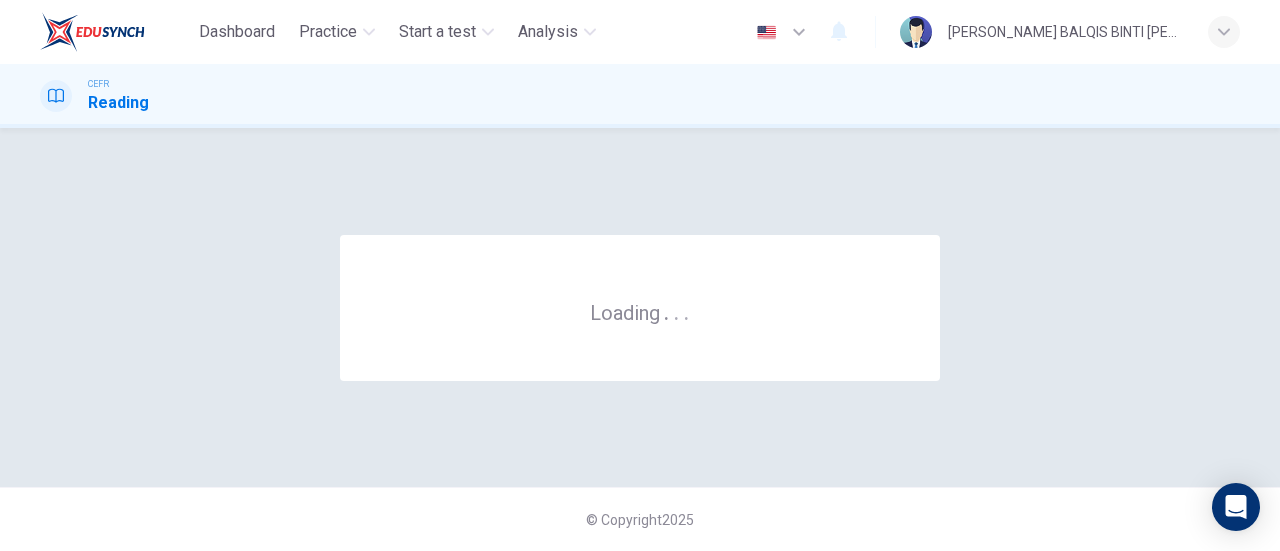 scroll, scrollTop: 0, scrollLeft: 0, axis: both 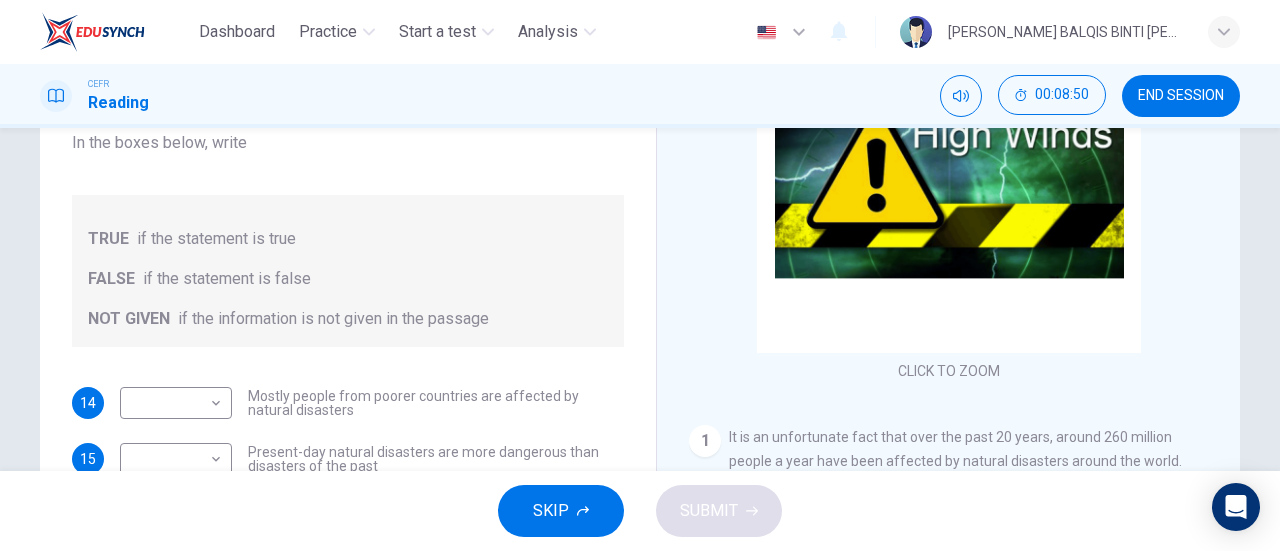 click on "Click to Zoom" at bounding box center (949, 194) 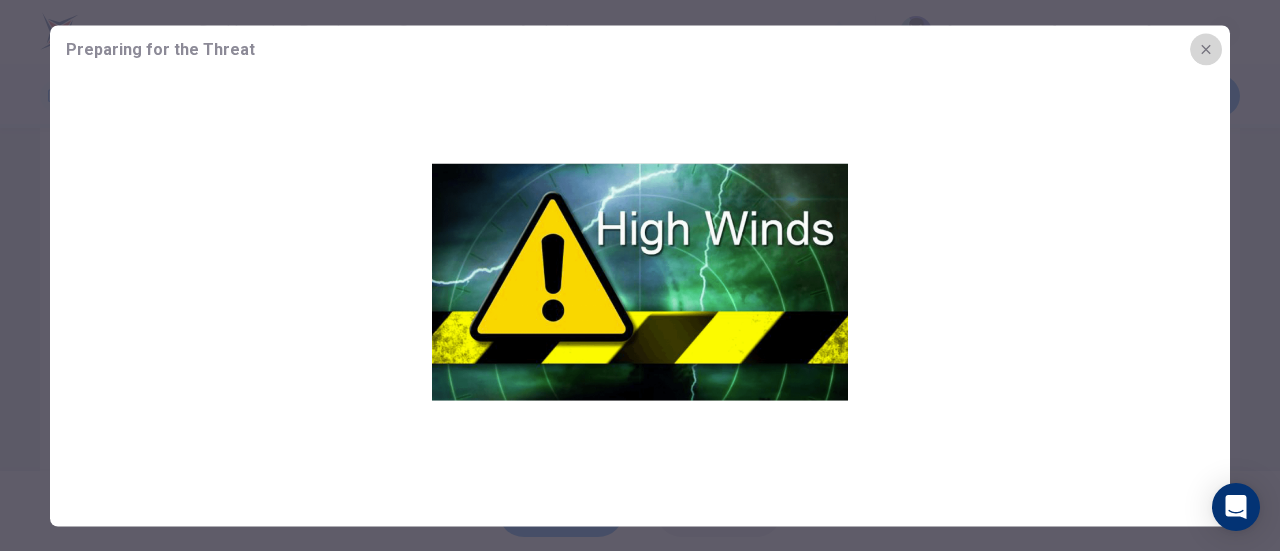 click 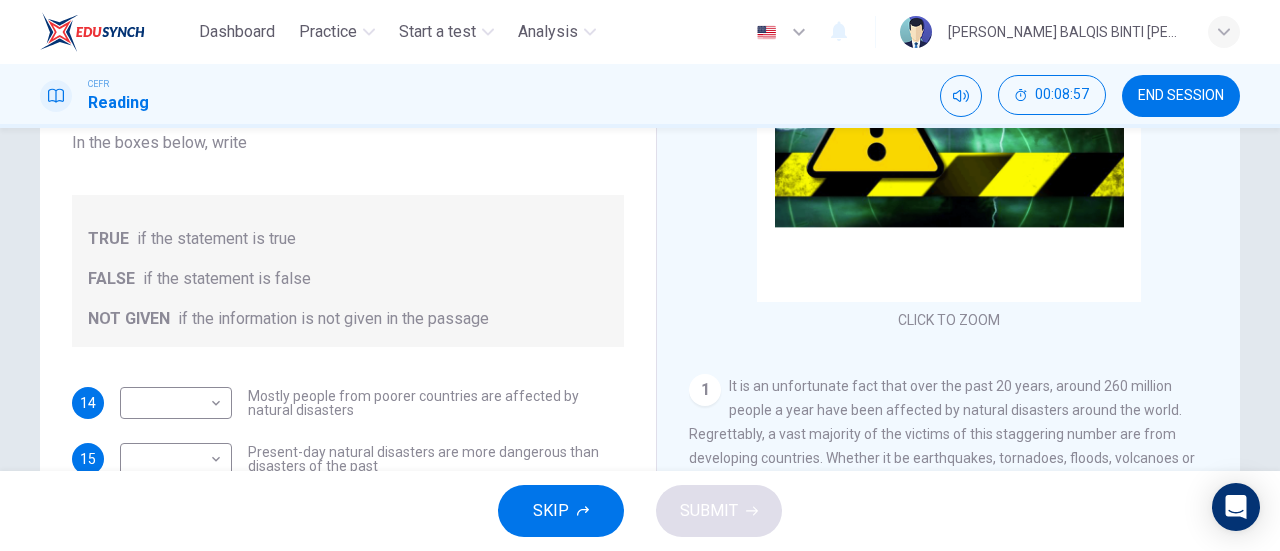 scroll, scrollTop: 117, scrollLeft: 0, axis: vertical 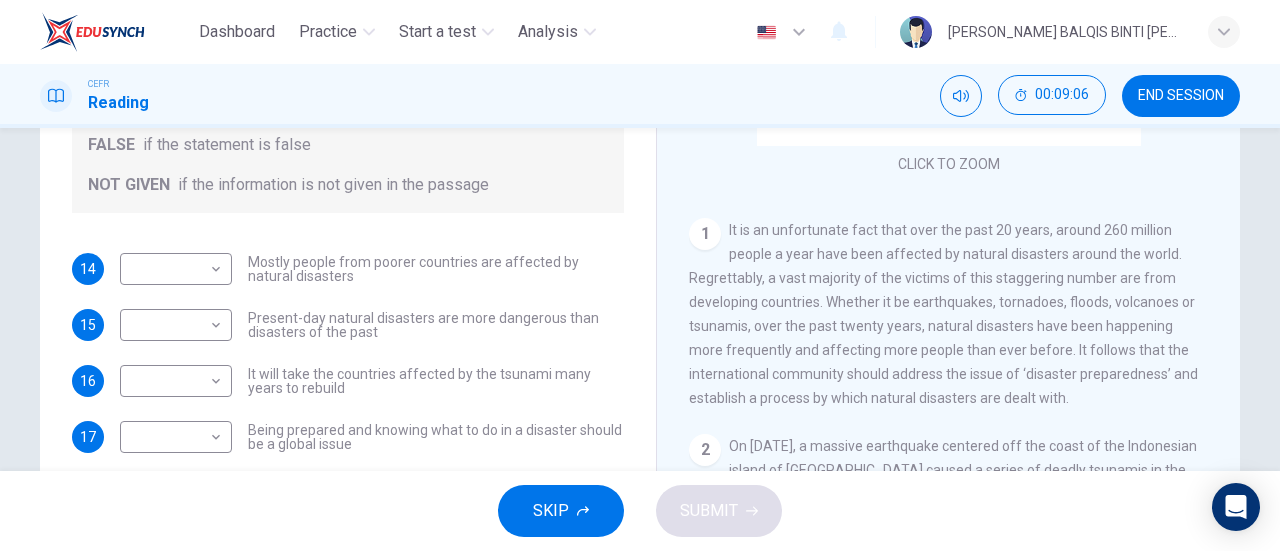 drag, startPoint x: 725, startPoint y: 228, endPoint x: 1038, endPoint y: 374, distance: 345.37662 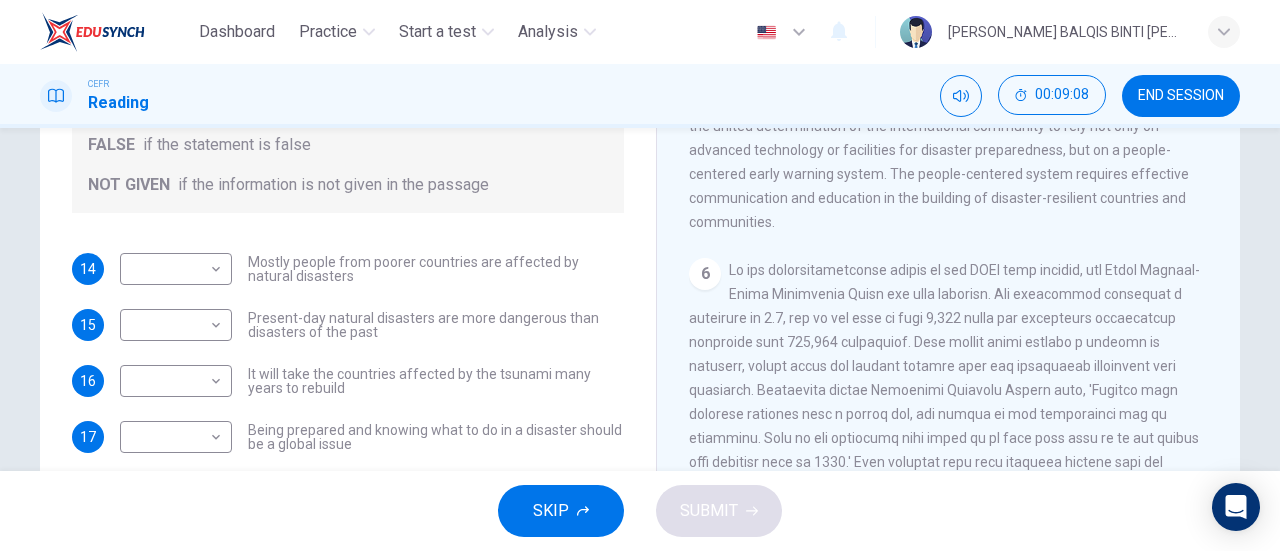 scroll, scrollTop: 1709, scrollLeft: 0, axis: vertical 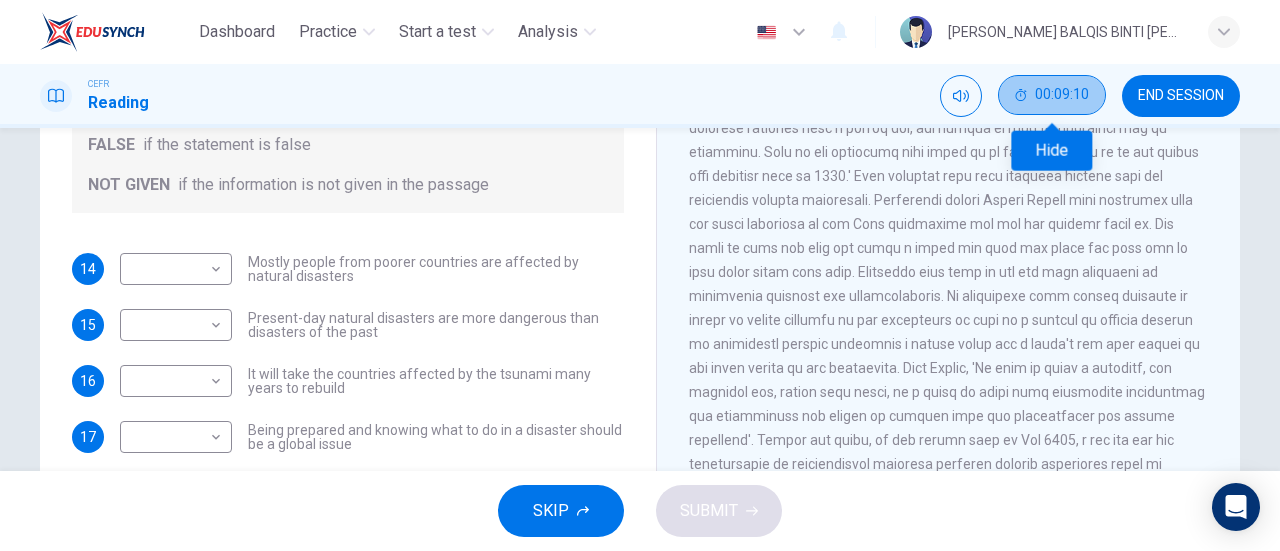 click on "00:09:10" at bounding box center (1052, 95) 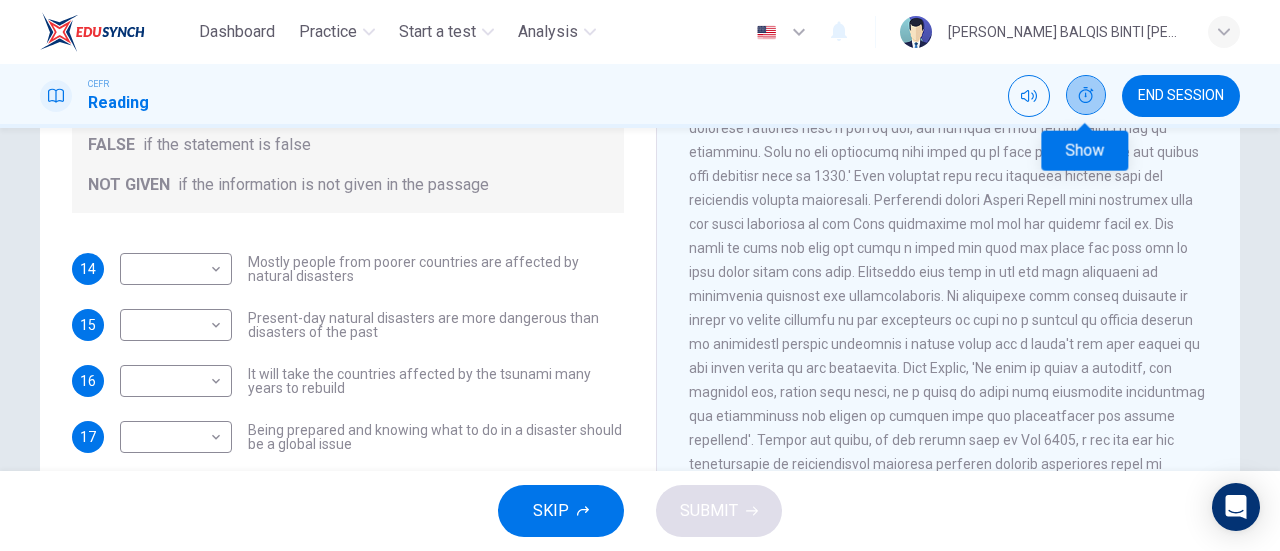 click 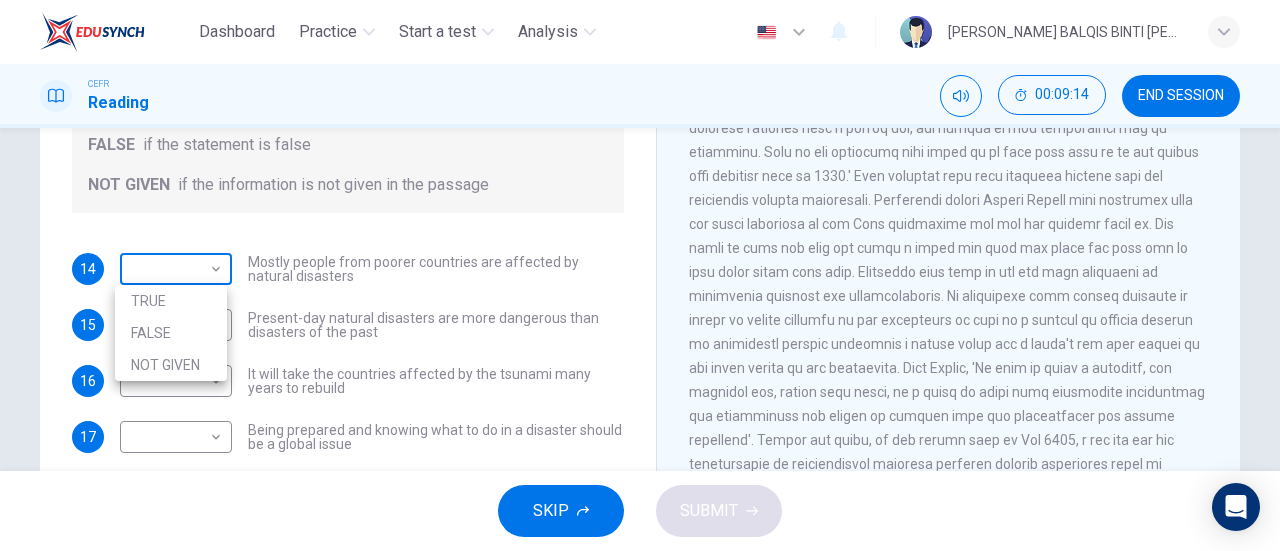 click on "Dashboard Practice Start a test Analysis English en ​ ARIFSHA BALQIS BINTI MOHD AFANDI CEFR Reading 00:09:14 END SESSION Questions 14 - 17 Do the following statements agree with the information given in the Reading Passage?
In the boxes below, write TRUE if the statement is true FALSE if the statement is false NOT GIVEN if the information is not given in the passage 14 ​ ​ Mostly people from poorer countries are affected by natural disasters 15 ​ ​ Present-day natural disasters are more dangerous than disasters of the past 16 ​ ​ It will take the countries affected by the tsunami many years to rebuild 17 ​ ​ Being prepared and knowing what to do in a disaster should be a global issue Preparing for the Threat CLICK TO ZOOM Click to Zoom 1 2 3 4 5 6 SKIP SUBMIT EduSynch - Online Language Proficiency Testing
Dashboard Practice Start a test Analysis Notifications © Copyright  2025 TRUE FALSE NOT GIVEN" at bounding box center [640, 275] 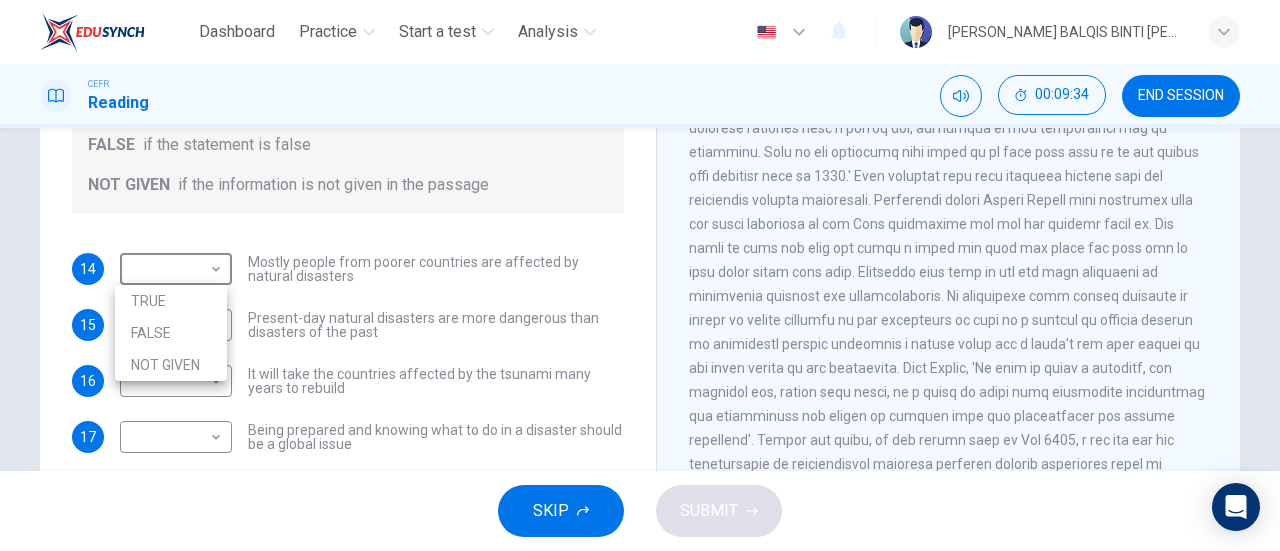 click at bounding box center (640, 275) 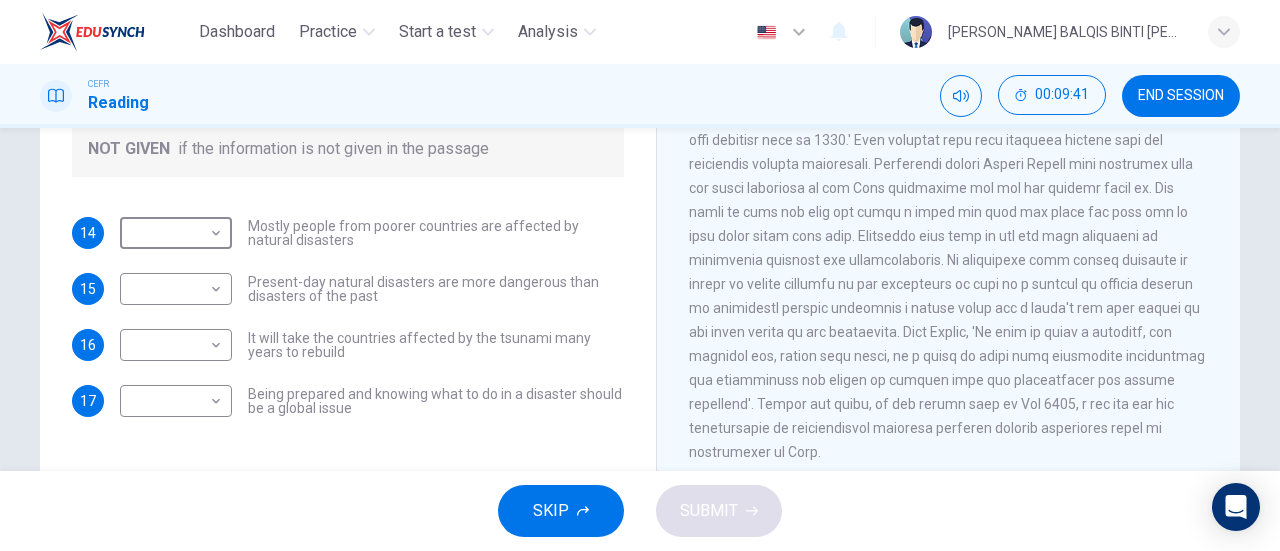 scroll, scrollTop: 432, scrollLeft: 0, axis: vertical 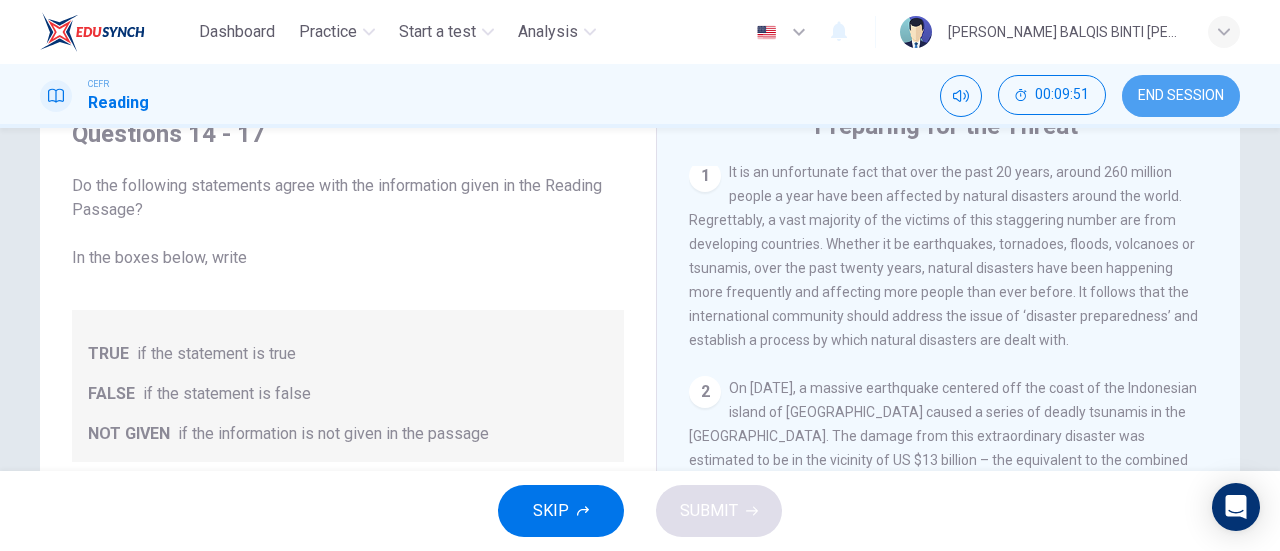 click on "END SESSION" at bounding box center [1181, 96] 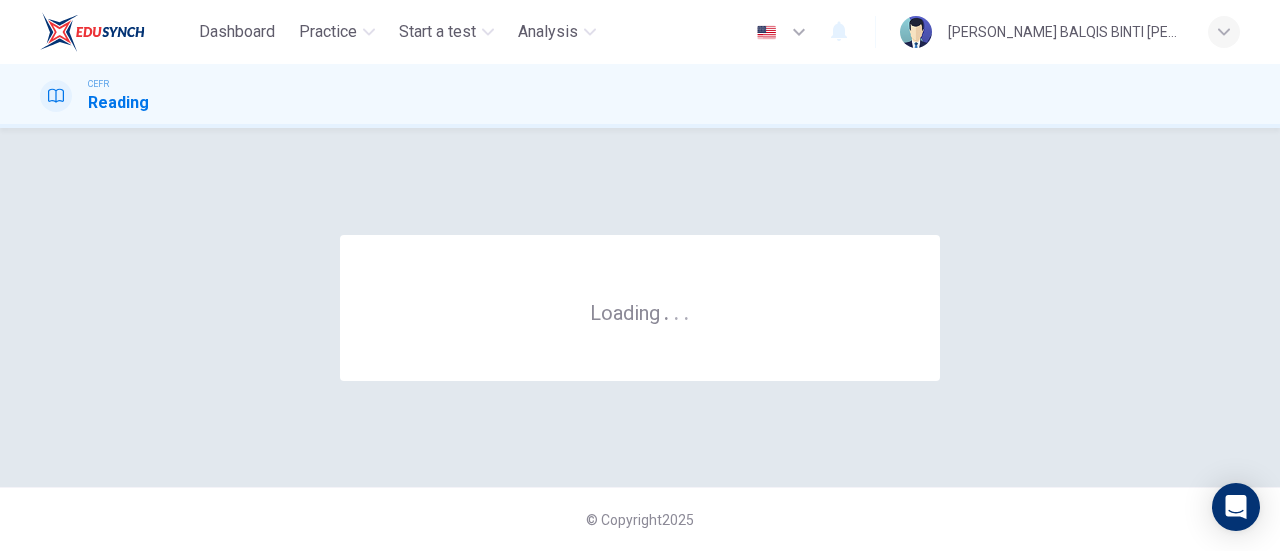scroll, scrollTop: 0, scrollLeft: 0, axis: both 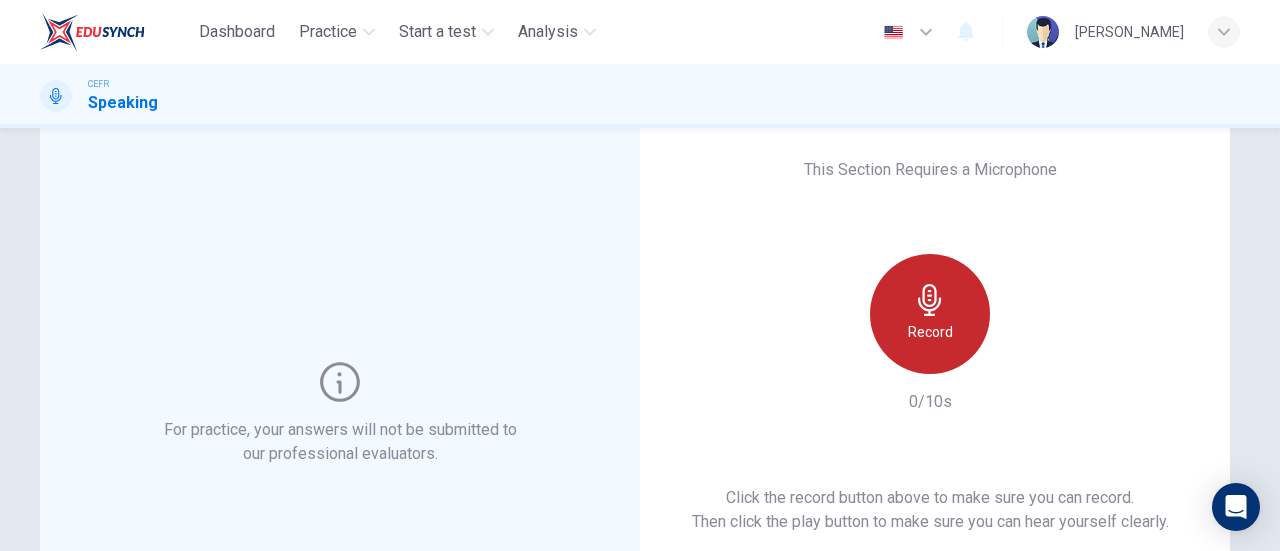 click on "Record" at bounding box center [930, 314] 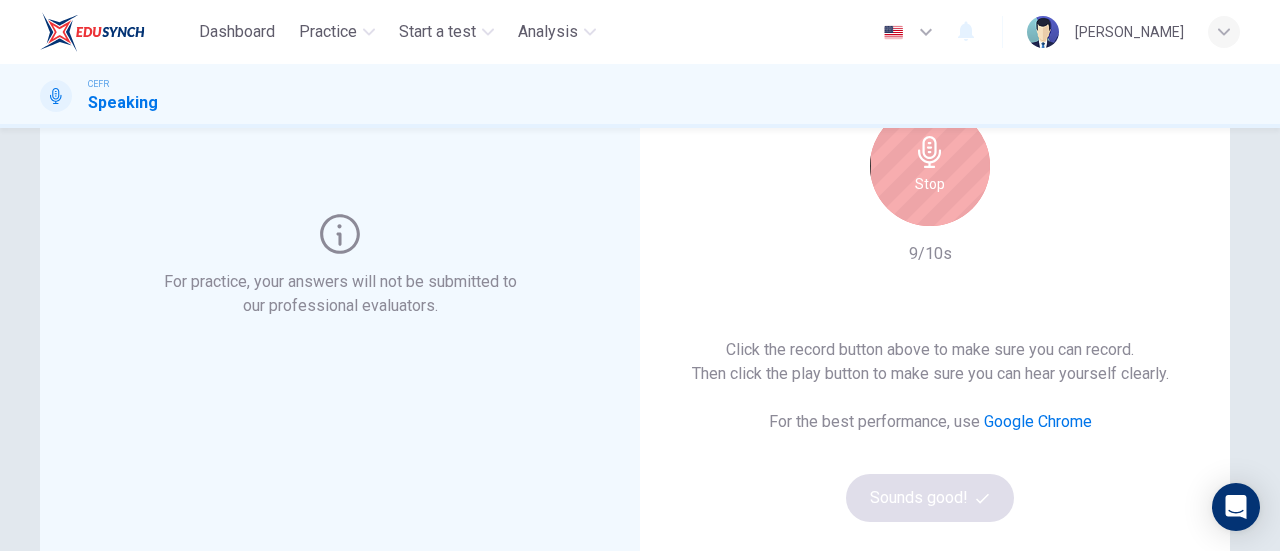 scroll, scrollTop: 189, scrollLeft: 0, axis: vertical 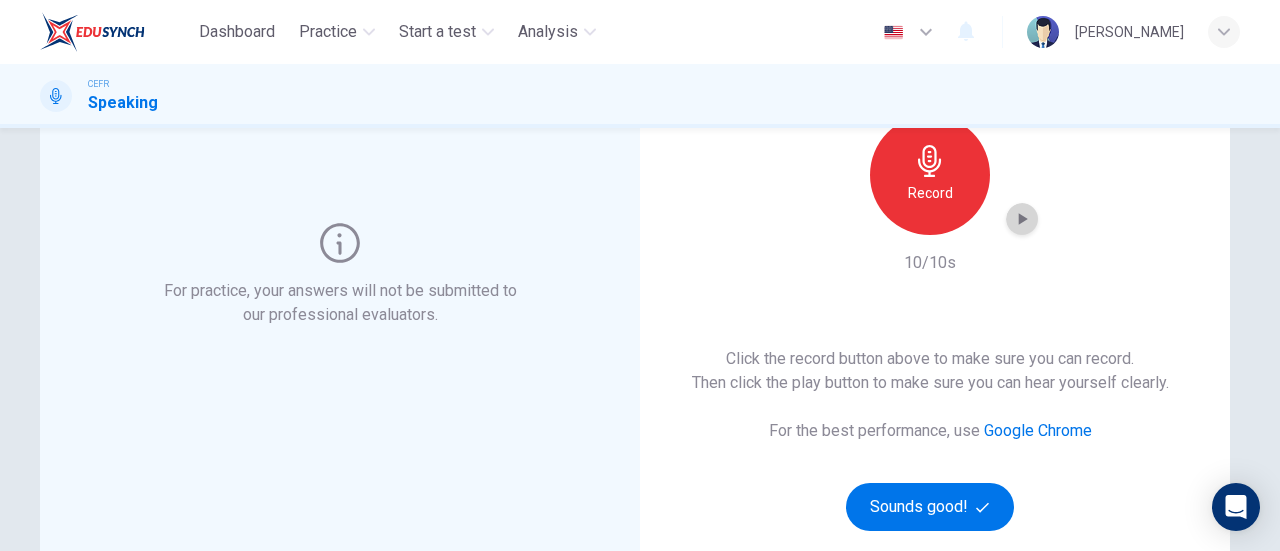 click 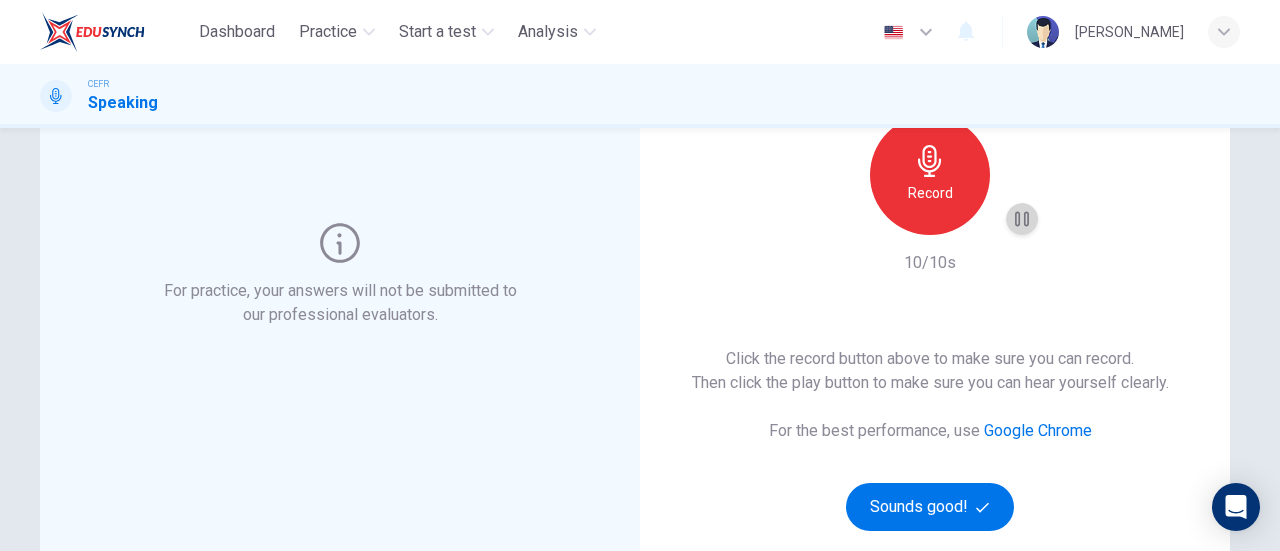 click 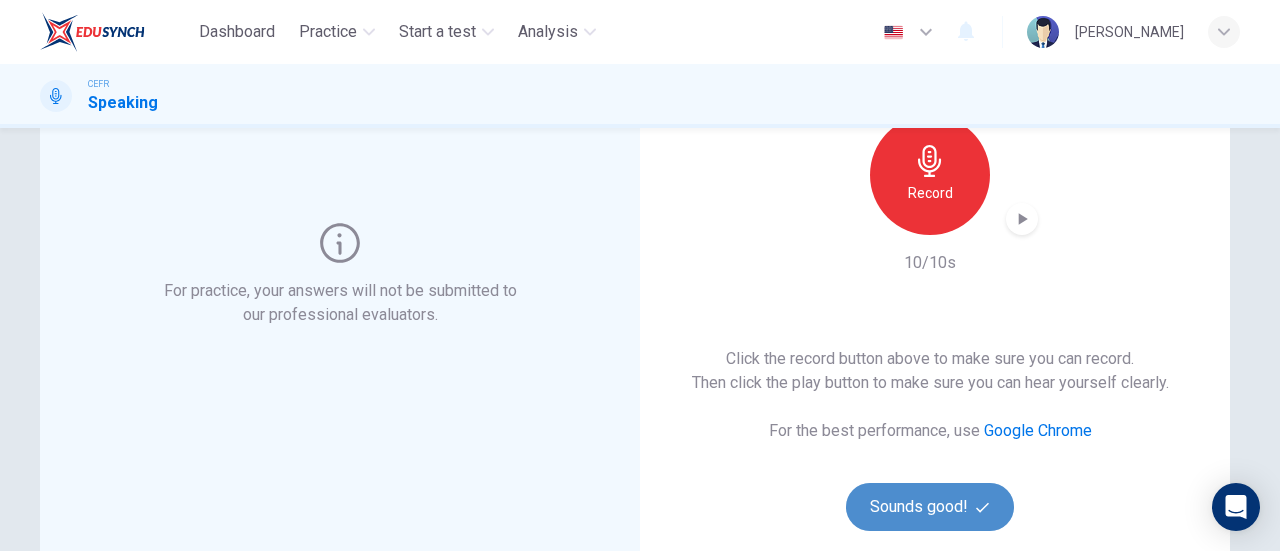 click on "Sounds good!" at bounding box center (930, 507) 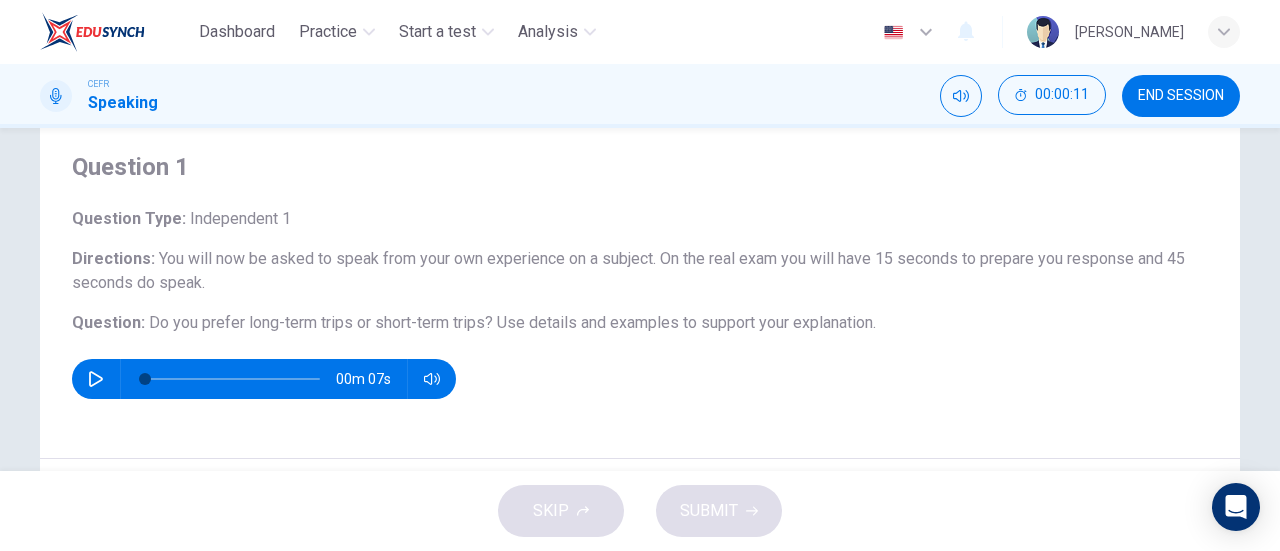 scroll, scrollTop: 111, scrollLeft: 0, axis: vertical 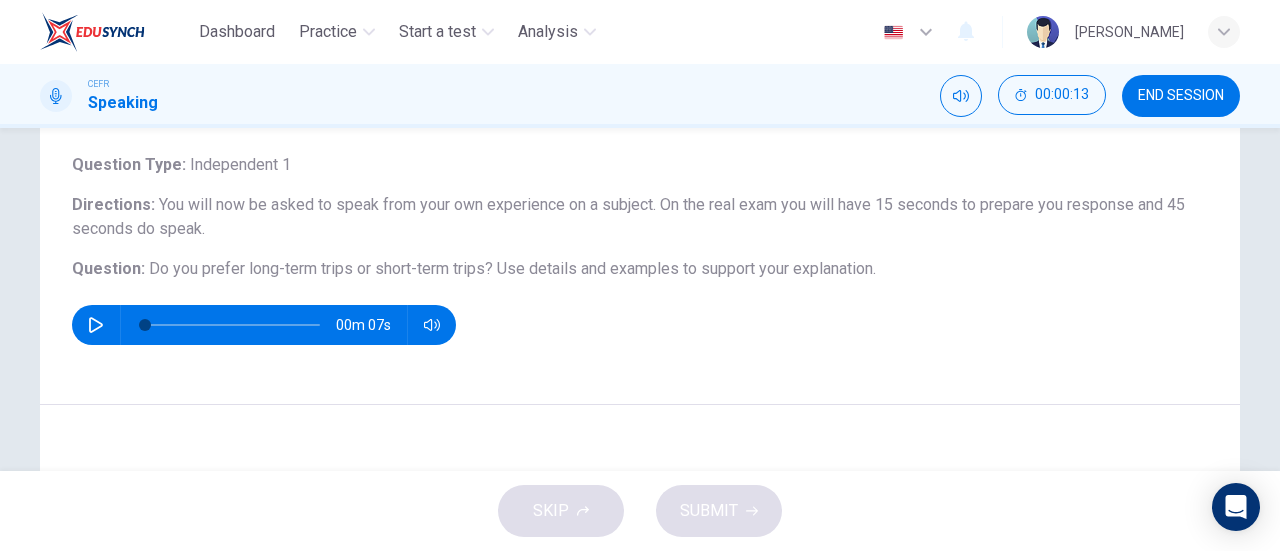 click 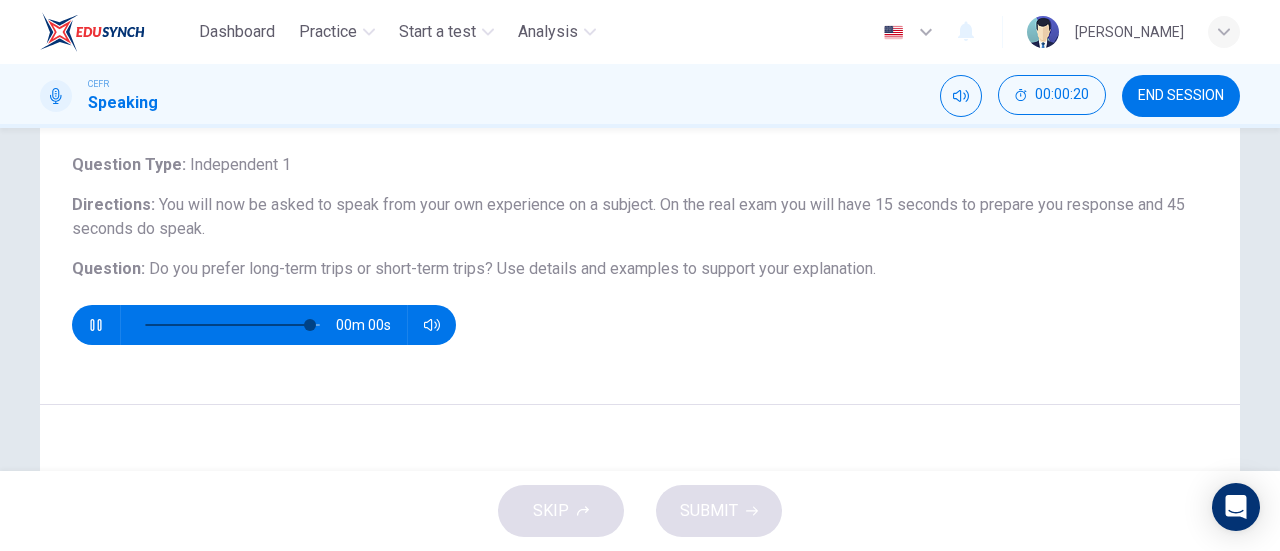 type on "0" 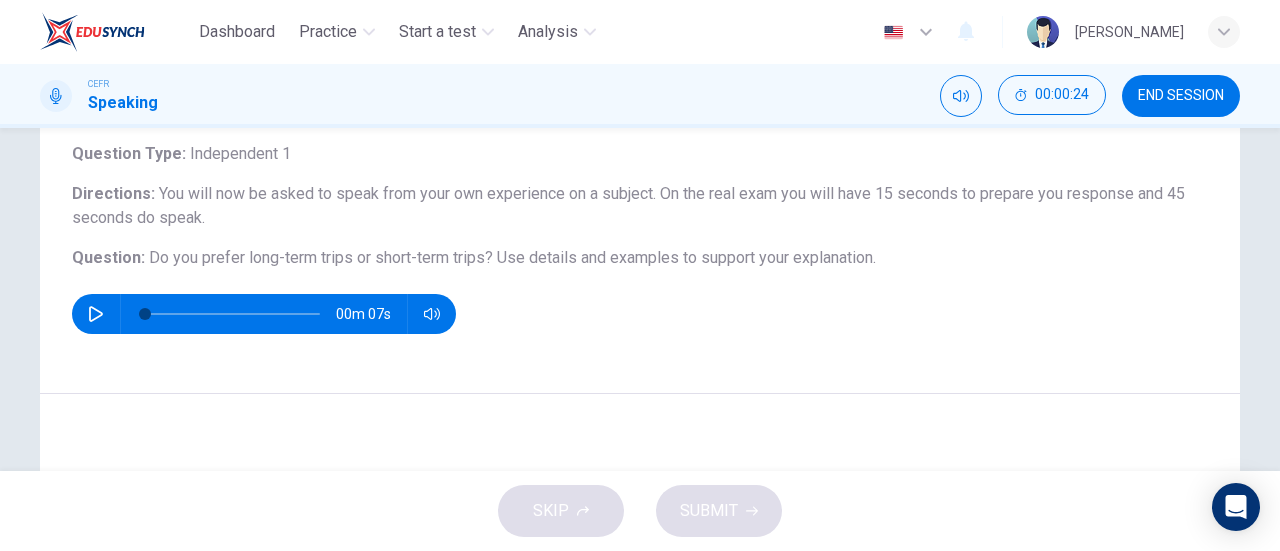 scroll, scrollTop: 125, scrollLeft: 0, axis: vertical 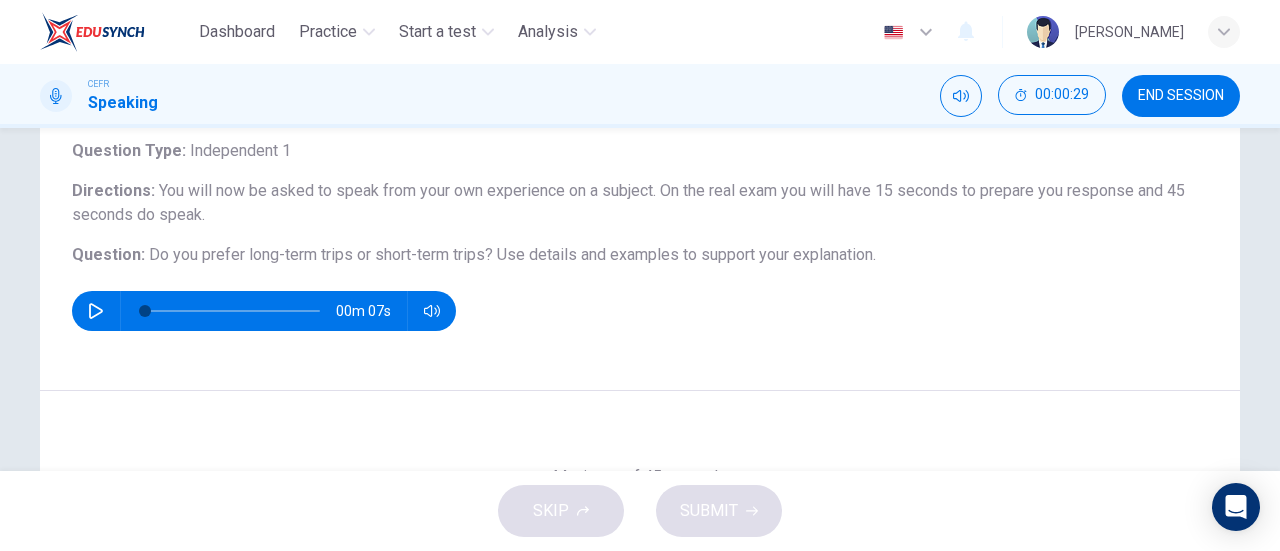 drag, startPoint x: 988, startPoint y: 189, endPoint x: 1030, endPoint y: 217, distance: 50.47772 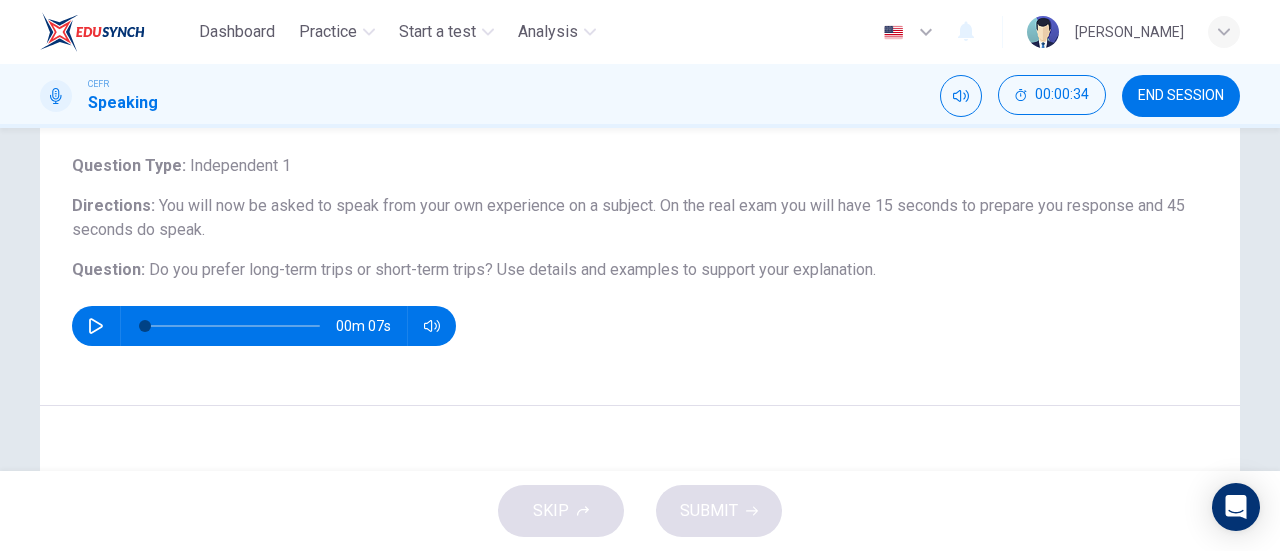 scroll, scrollTop: 111, scrollLeft: 0, axis: vertical 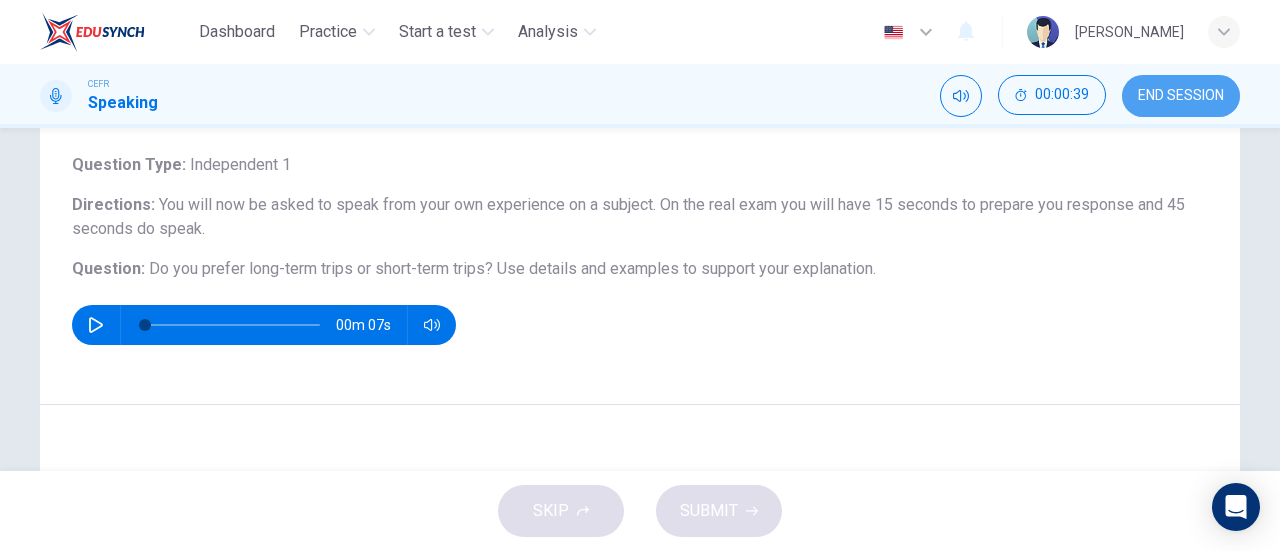 click on "END SESSION" at bounding box center [1181, 96] 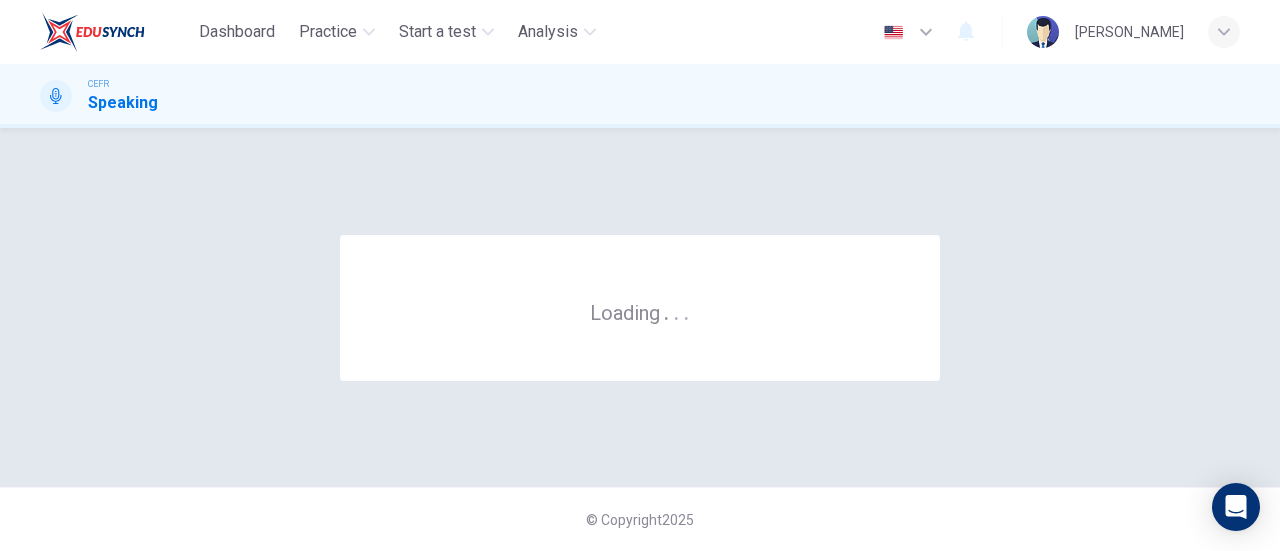 scroll, scrollTop: 0, scrollLeft: 0, axis: both 